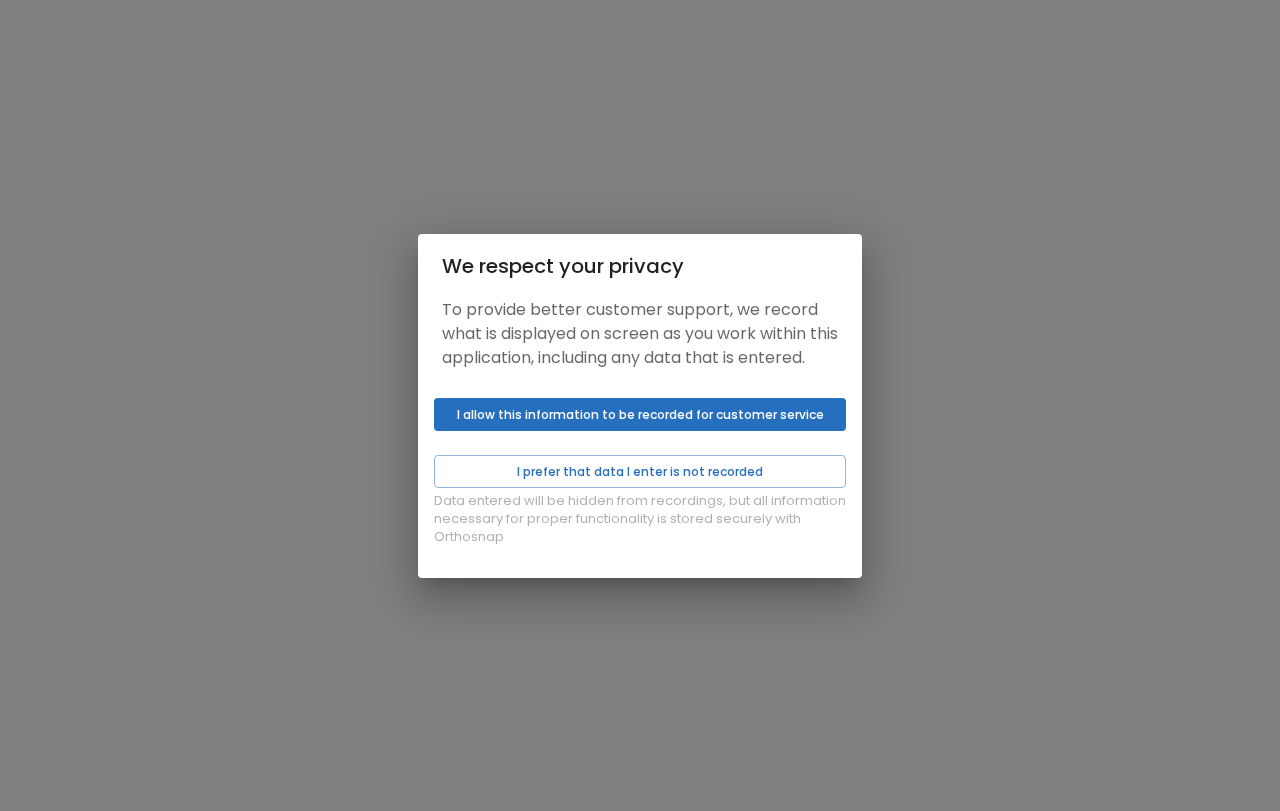 scroll, scrollTop: 0, scrollLeft: 0, axis: both 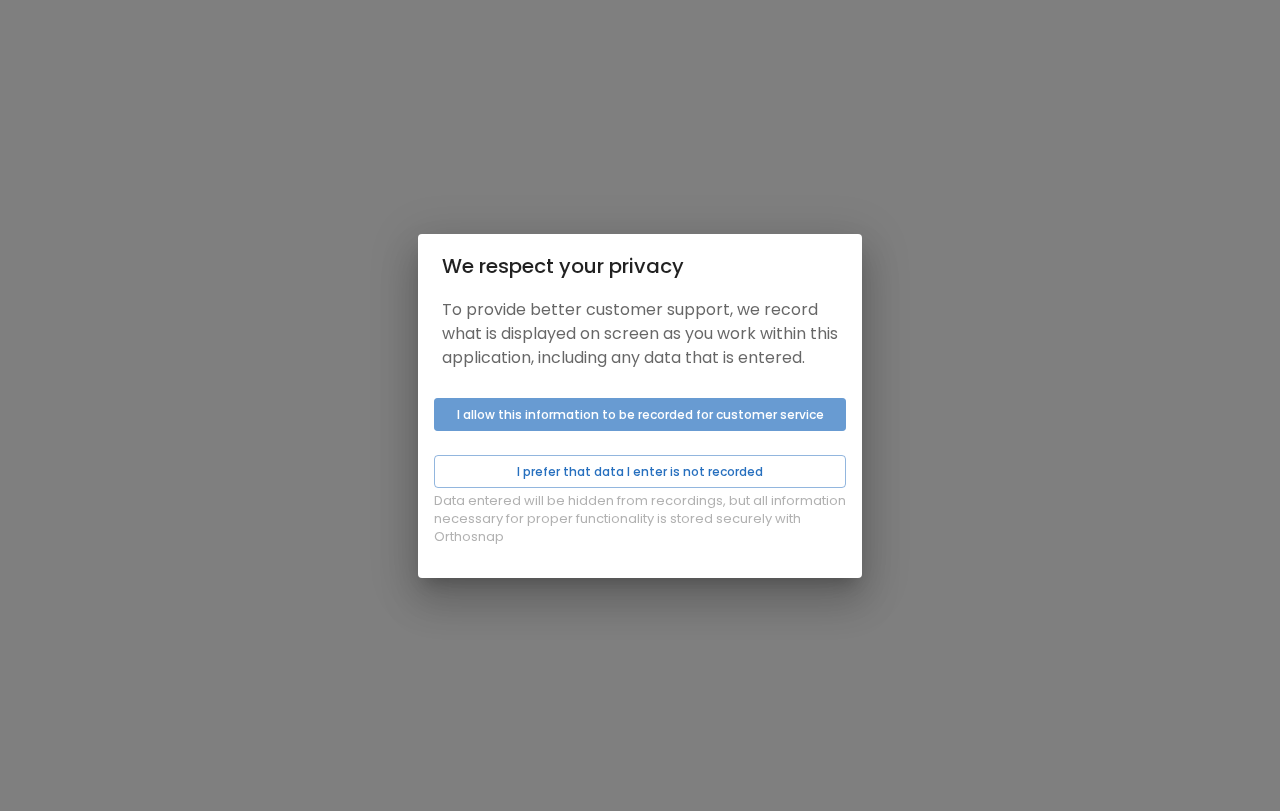 click on "I allow this information to be recorded for customer service" at bounding box center [640, 414] 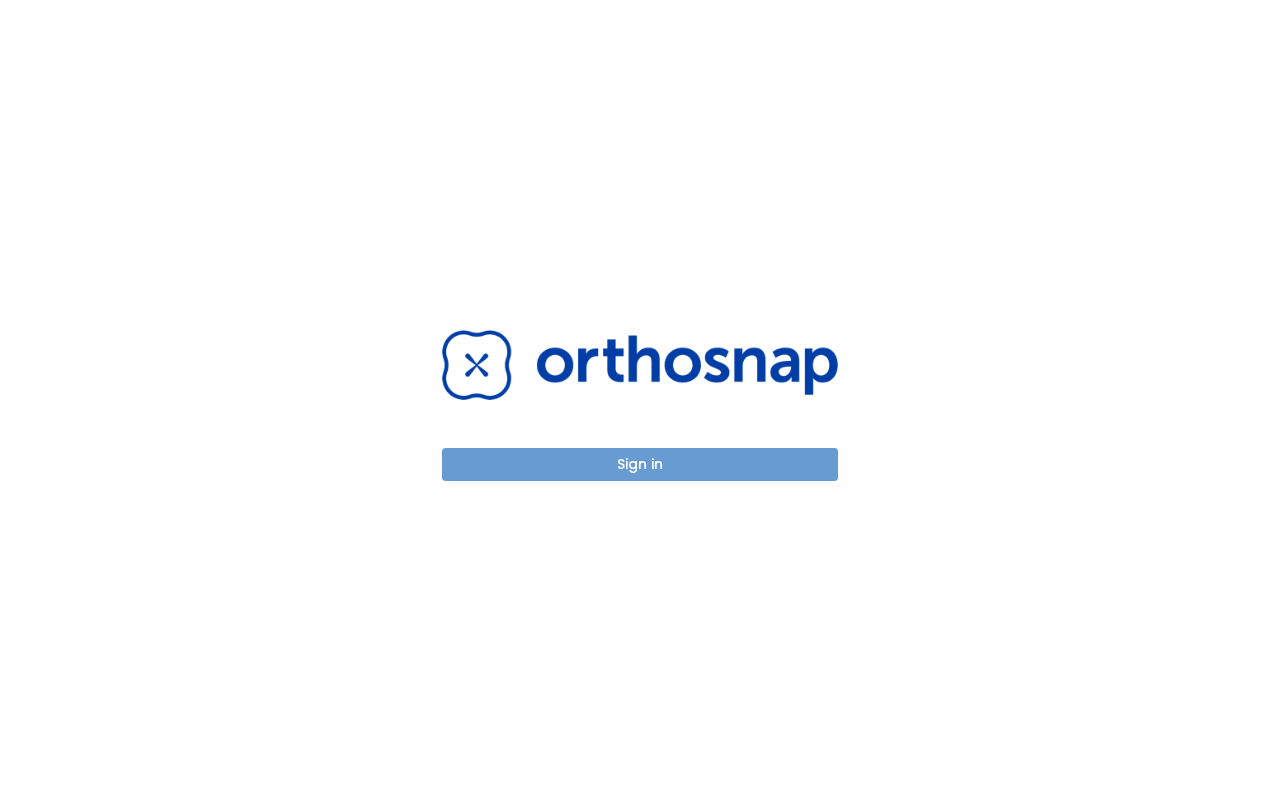 click on "Sign in" at bounding box center [640, 464] 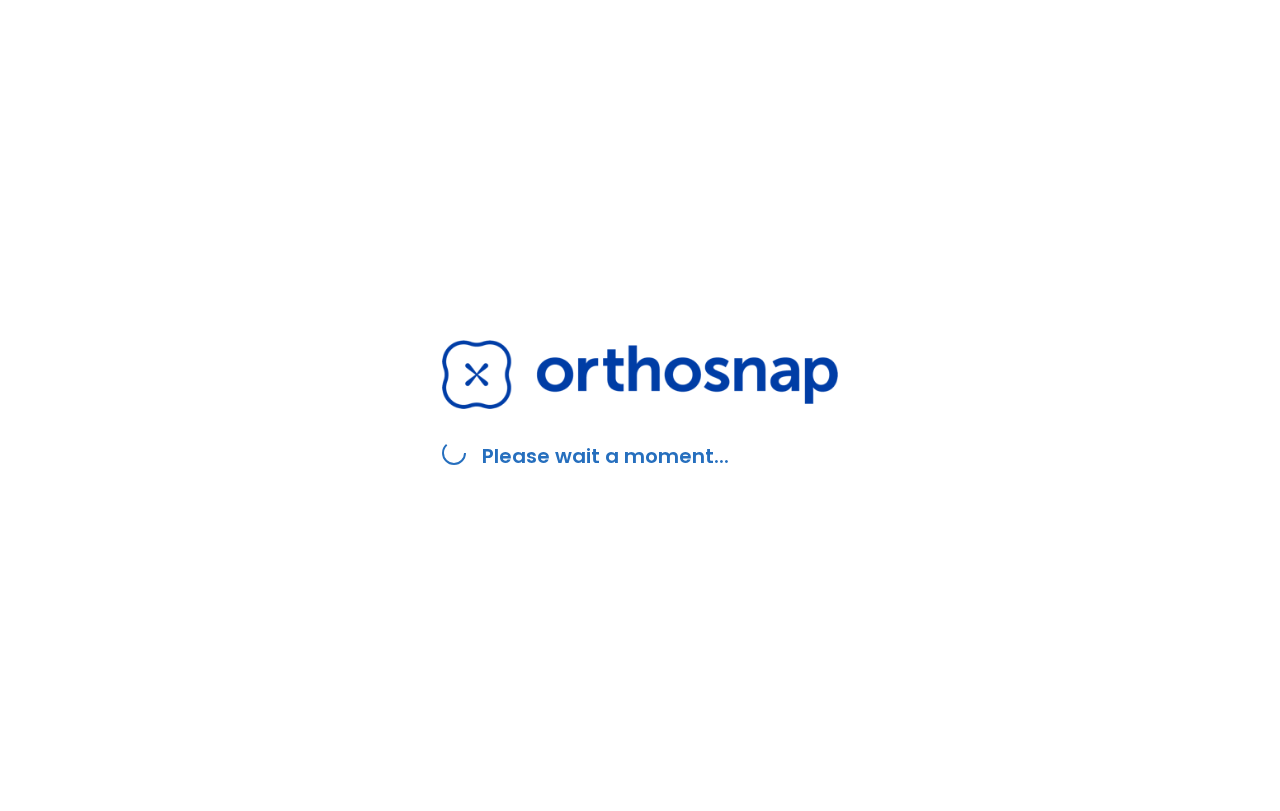 scroll, scrollTop: 0, scrollLeft: 0, axis: both 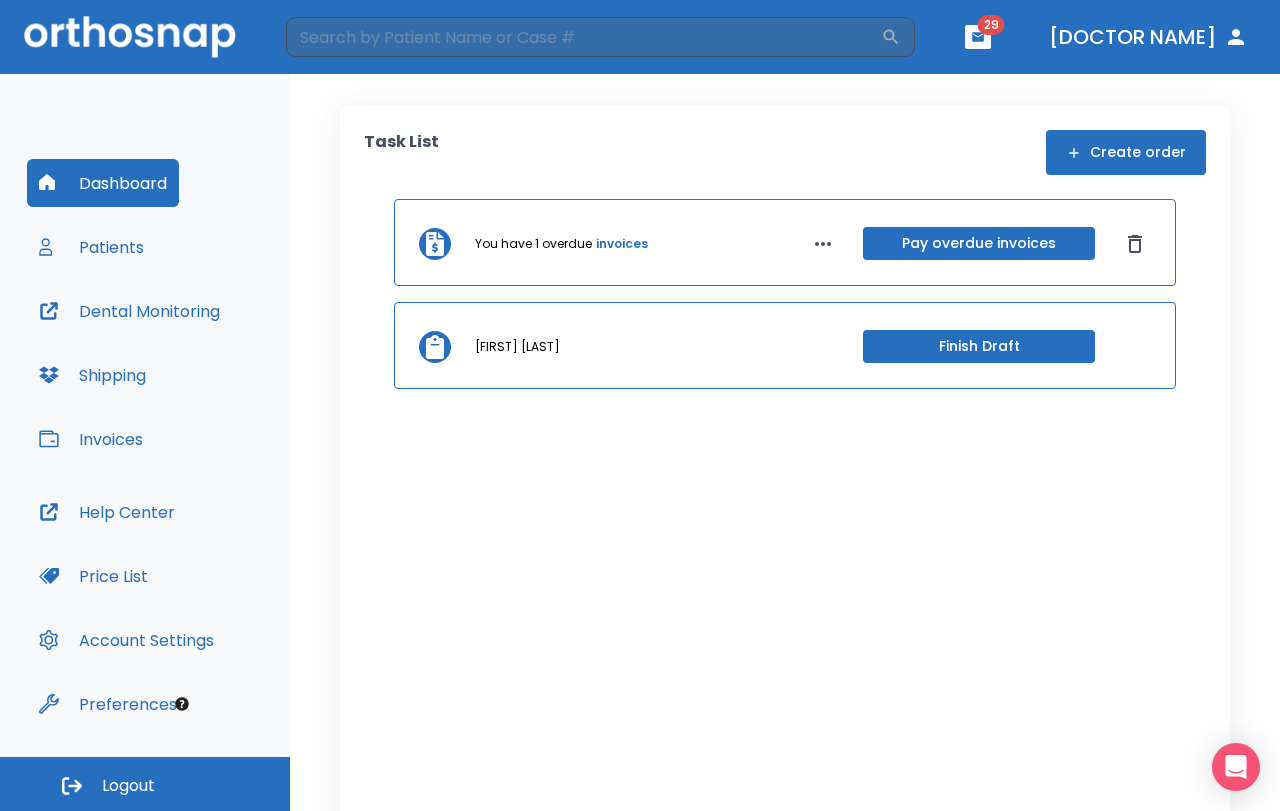 click 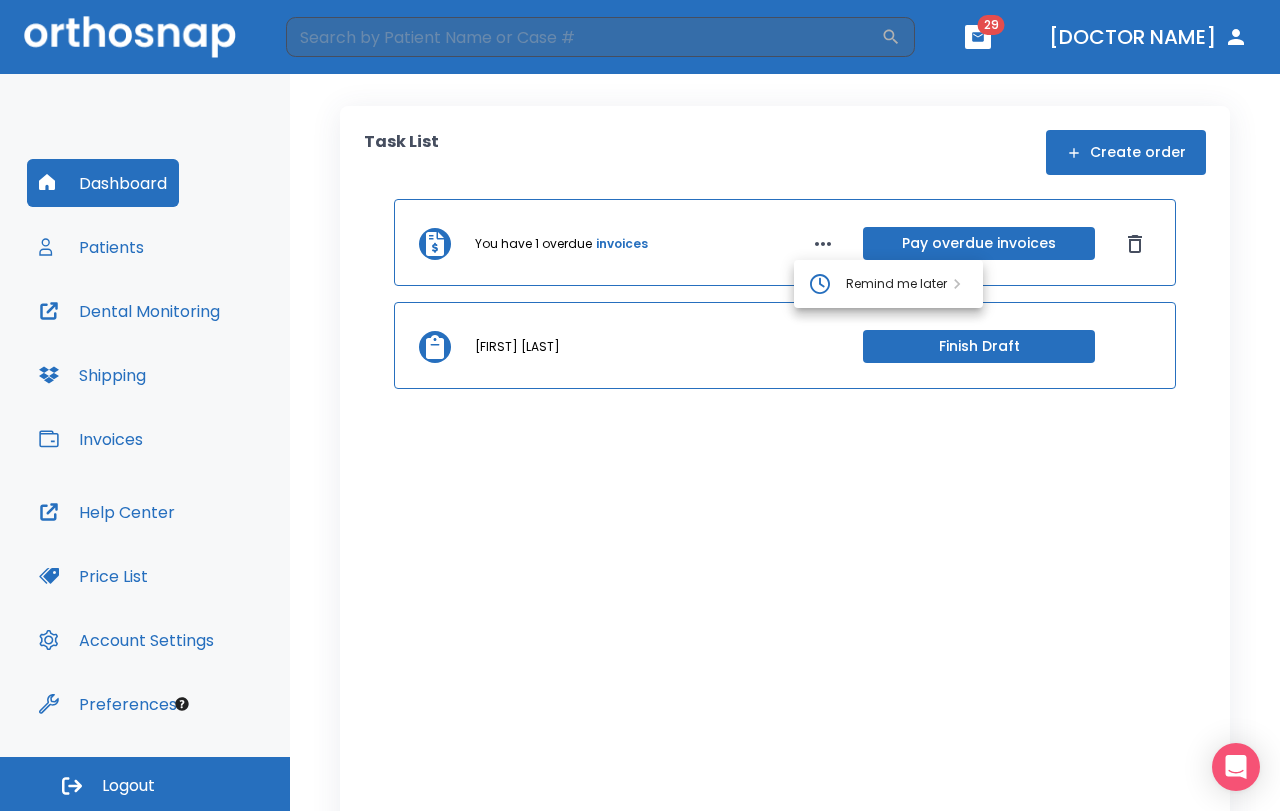 click at bounding box center [640, 405] 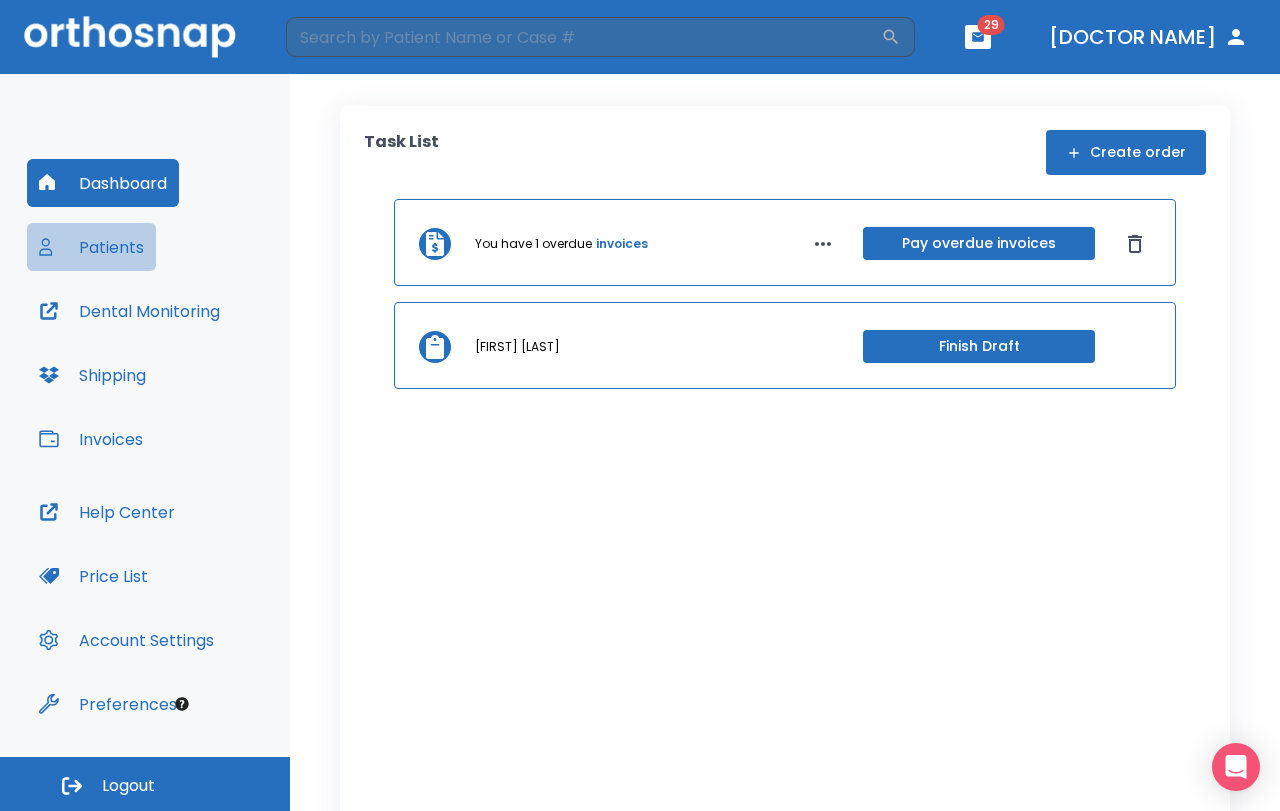 click on "Patients" at bounding box center [91, 247] 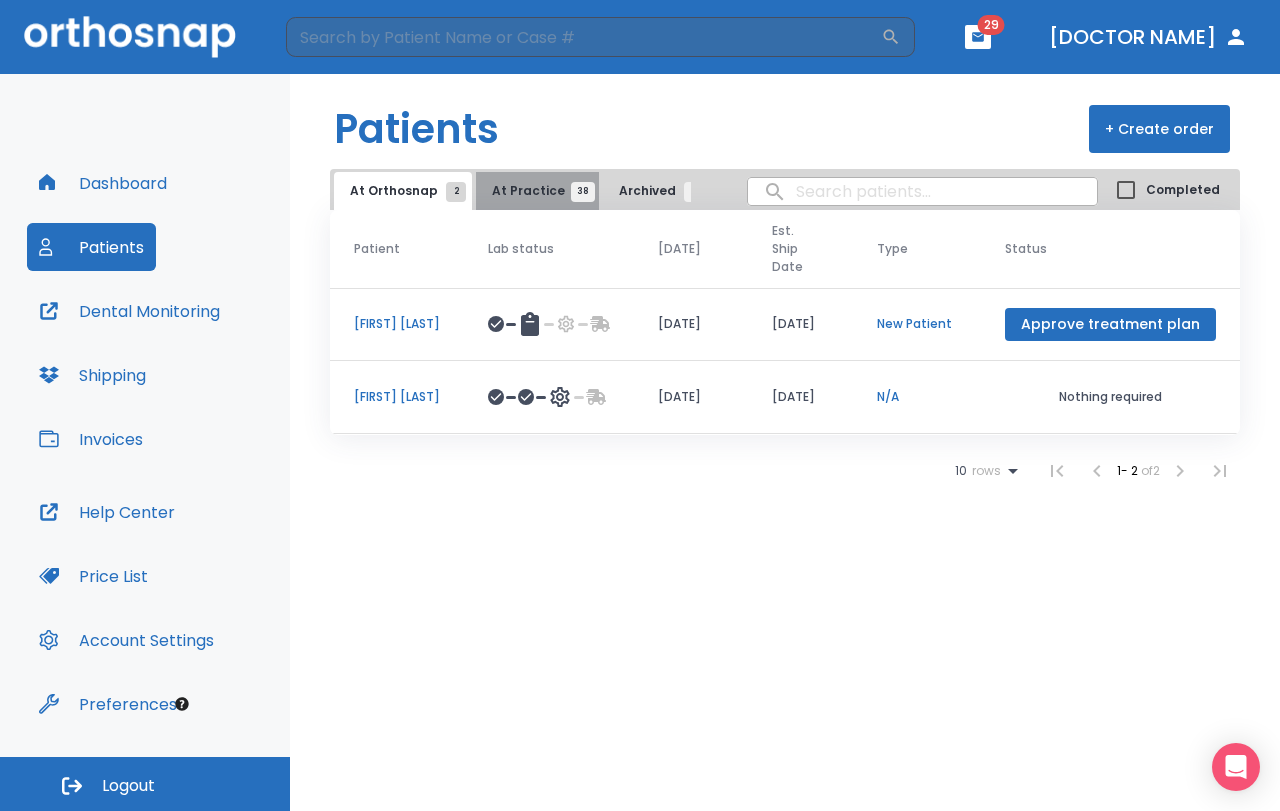 click on "38" at bounding box center [583, 192] 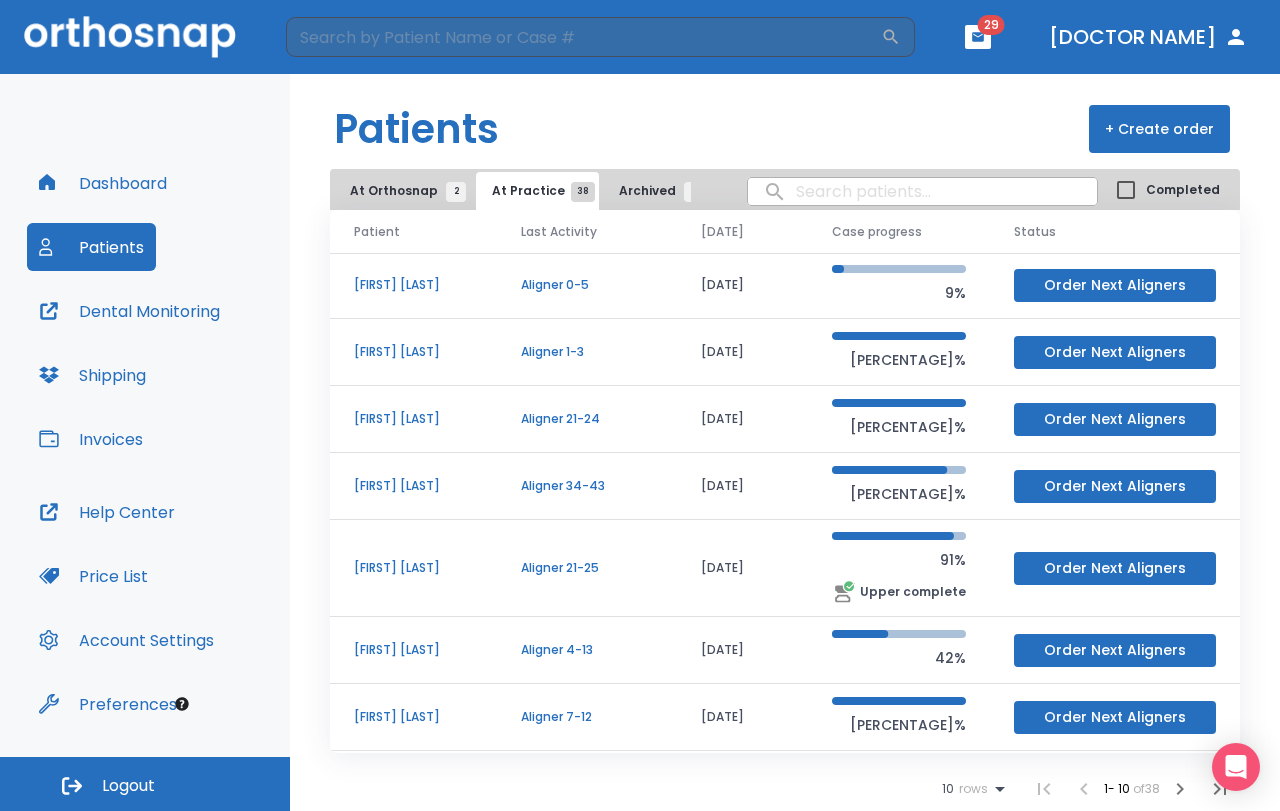 scroll, scrollTop: 0, scrollLeft: 0, axis: both 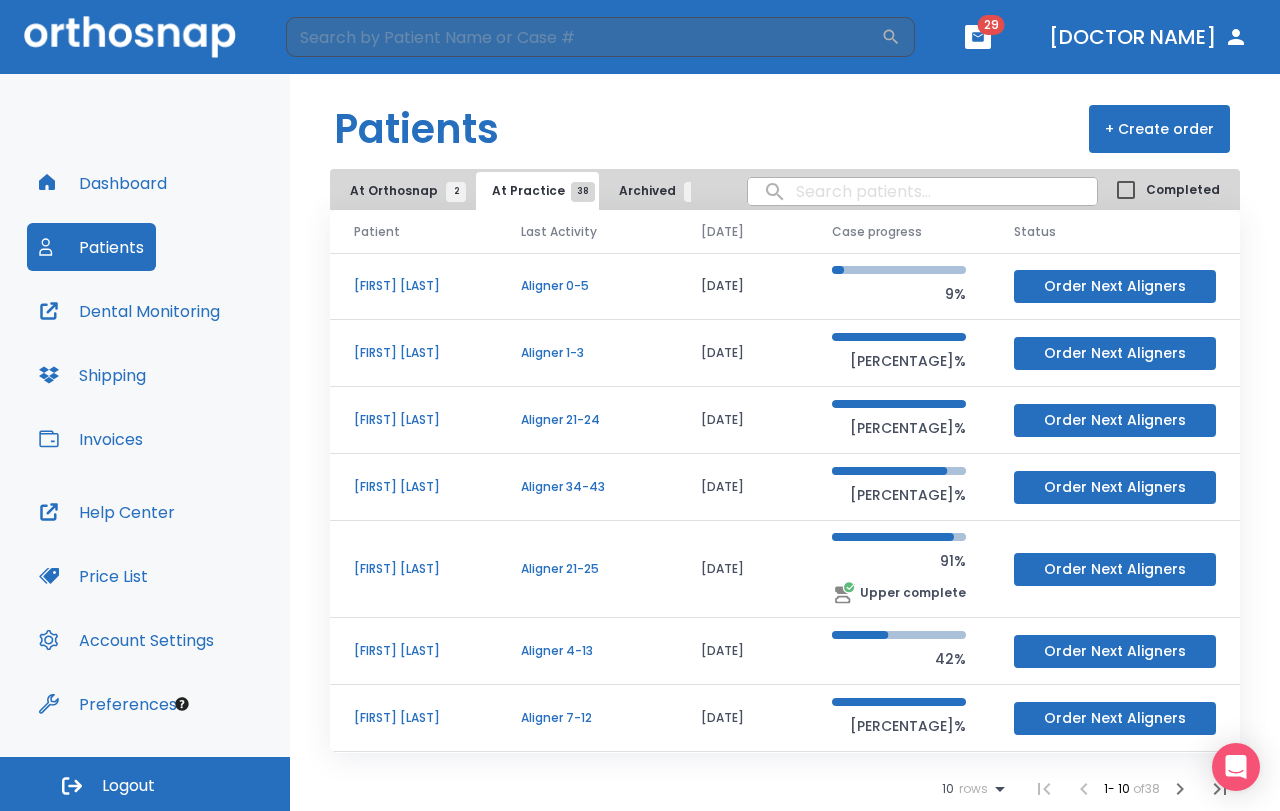 click at bounding box center [922, 191] 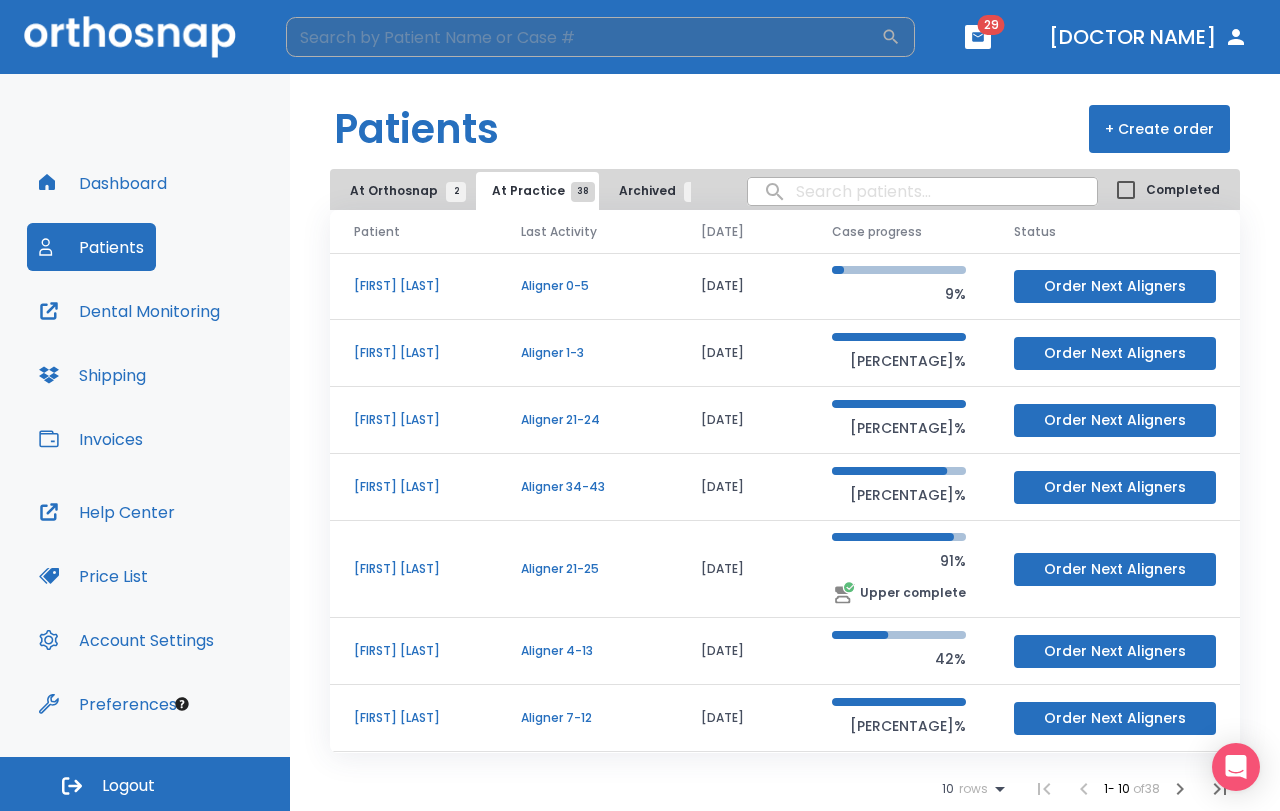 click at bounding box center (583, 37) 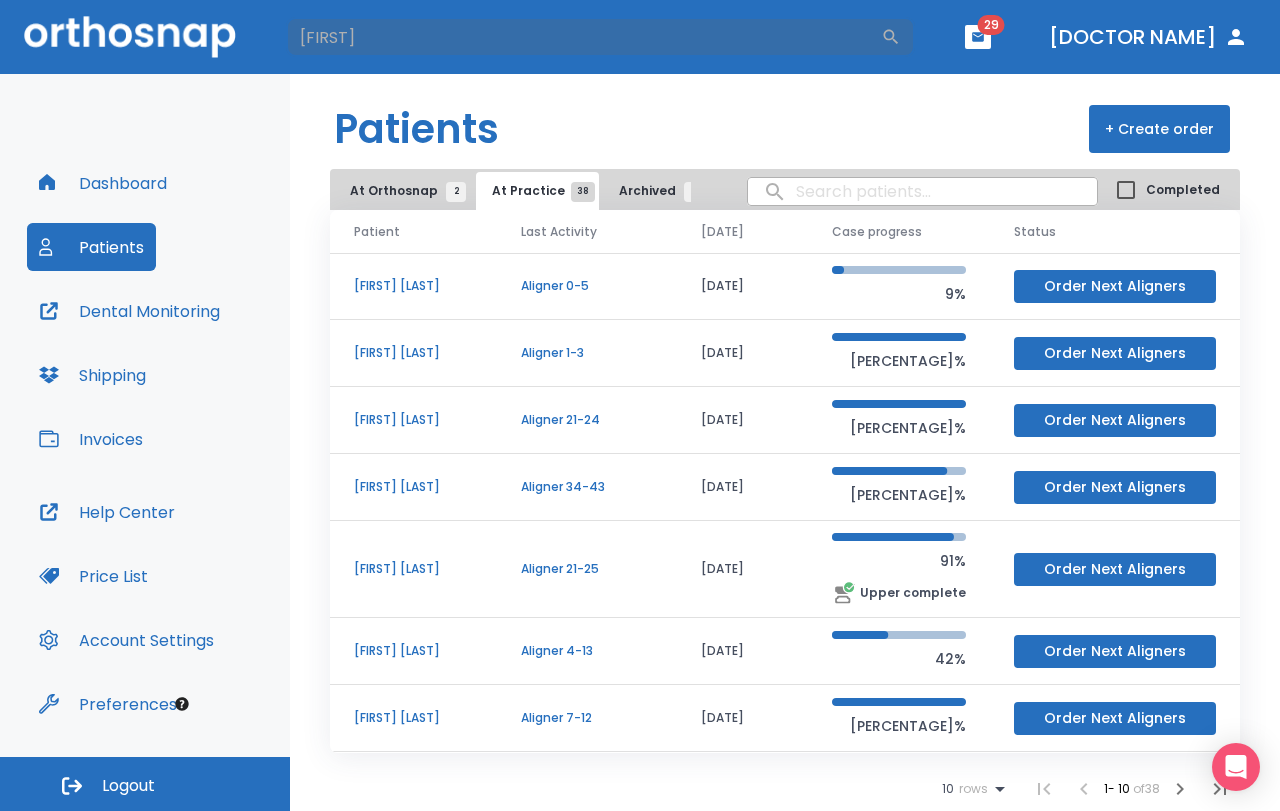 type on "[FIRST]" 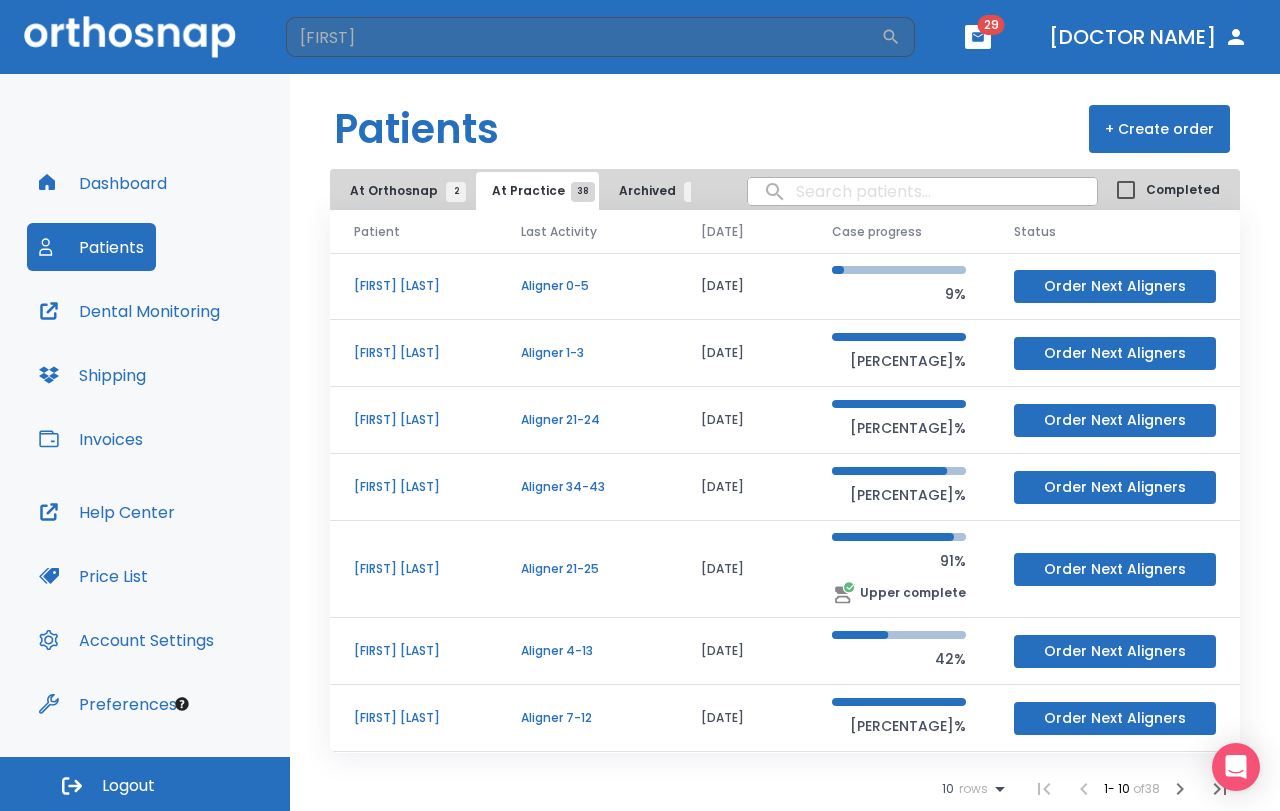 click at bounding box center (922, 191) 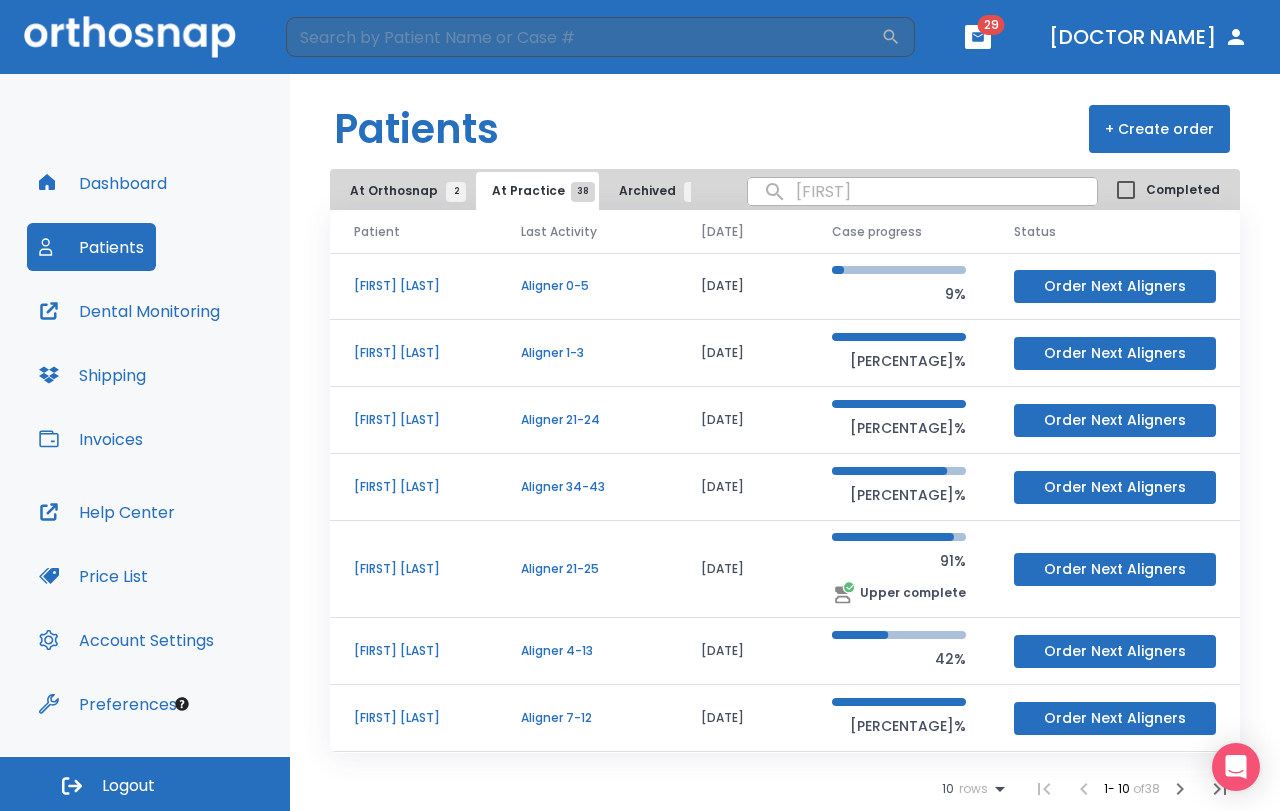 type on "[FIRST]" 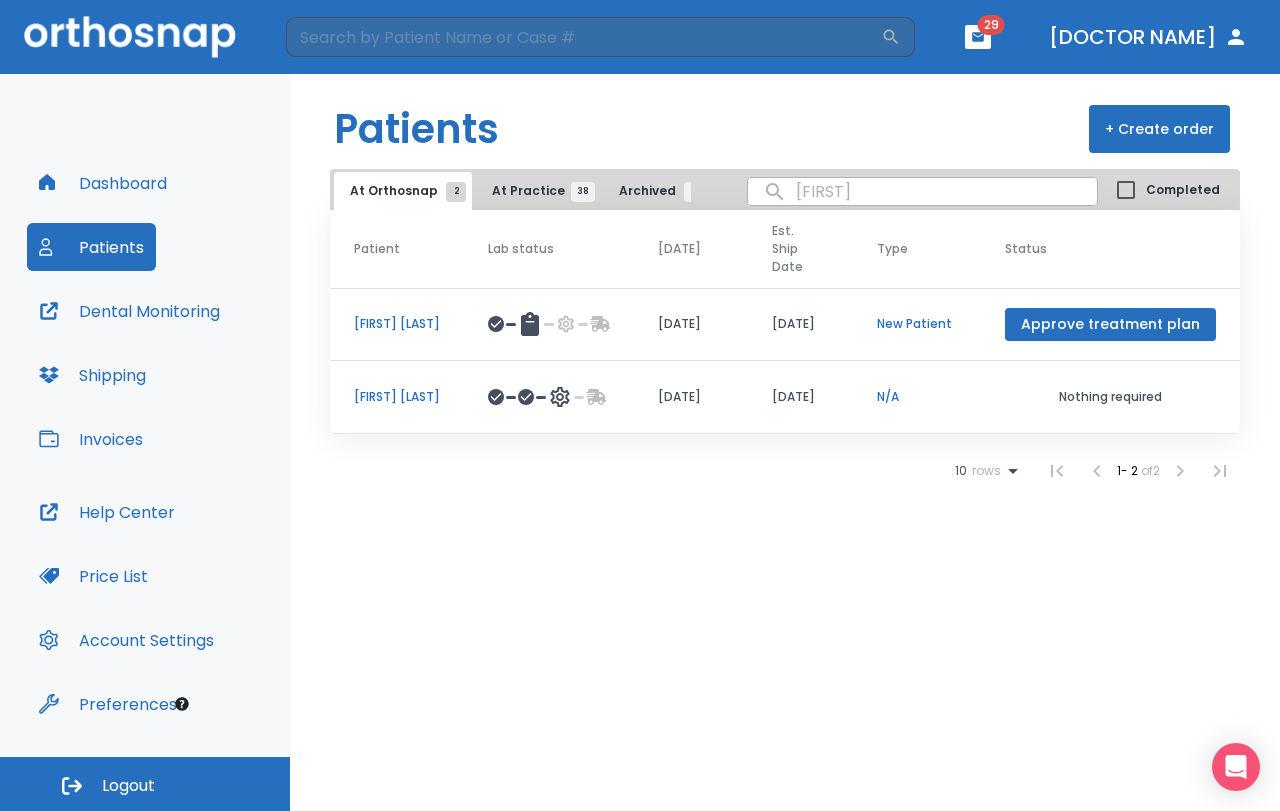 click on "38" at bounding box center (583, 192) 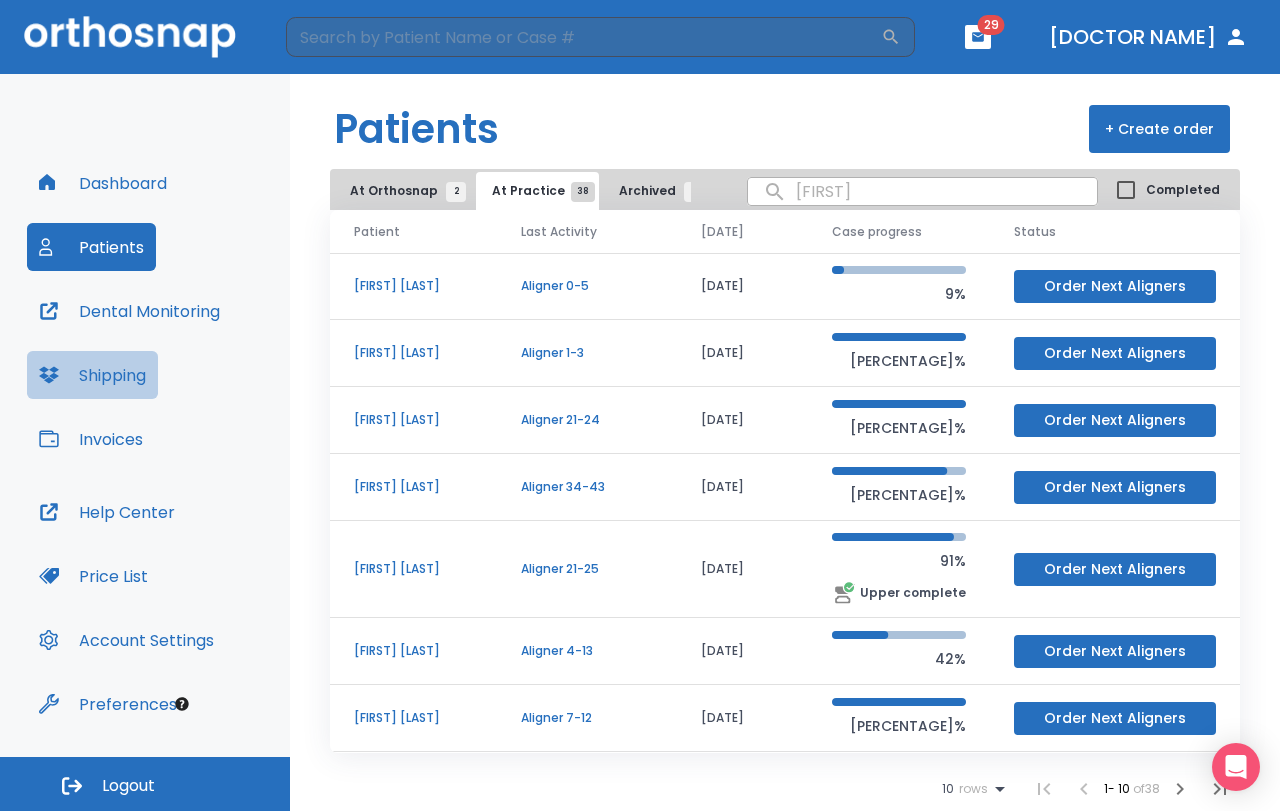click on "Shipping" at bounding box center (92, 375) 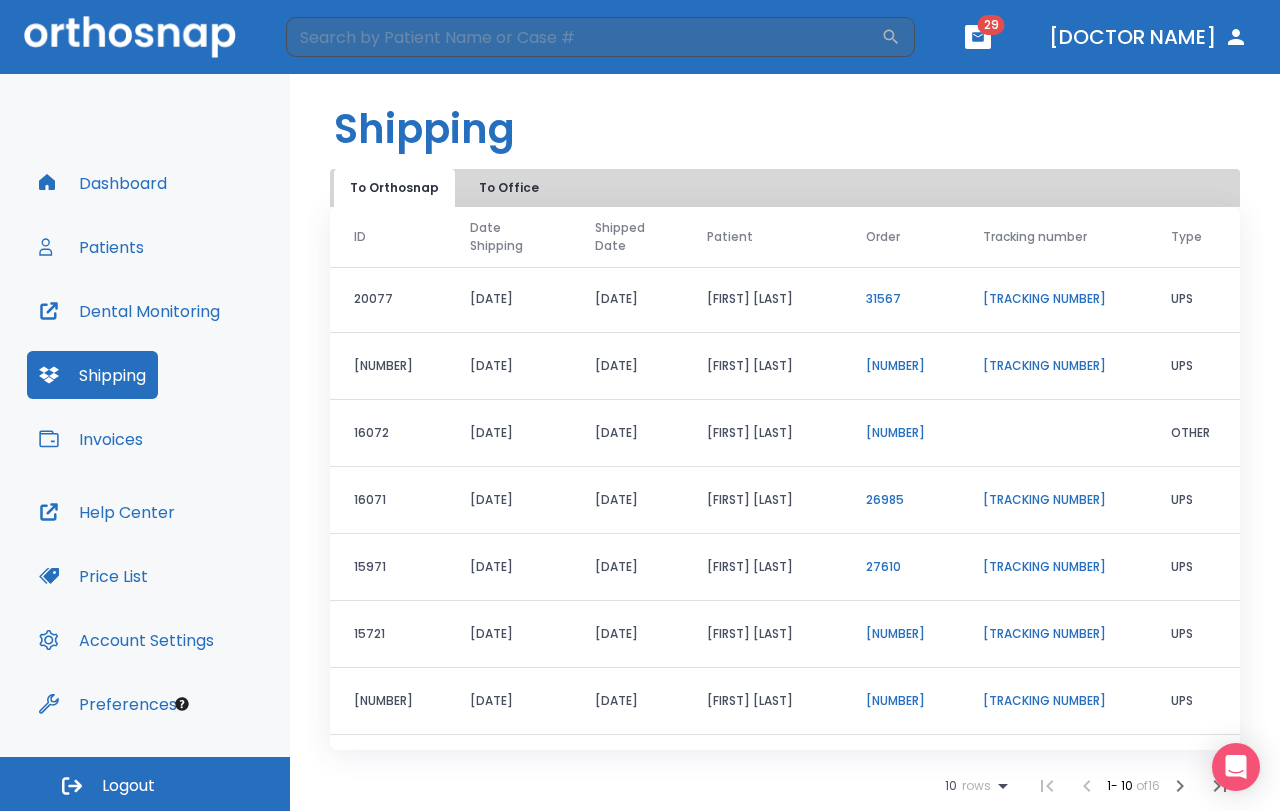 scroll, scrollTop: 0, scrollLeft: 0, axis: both 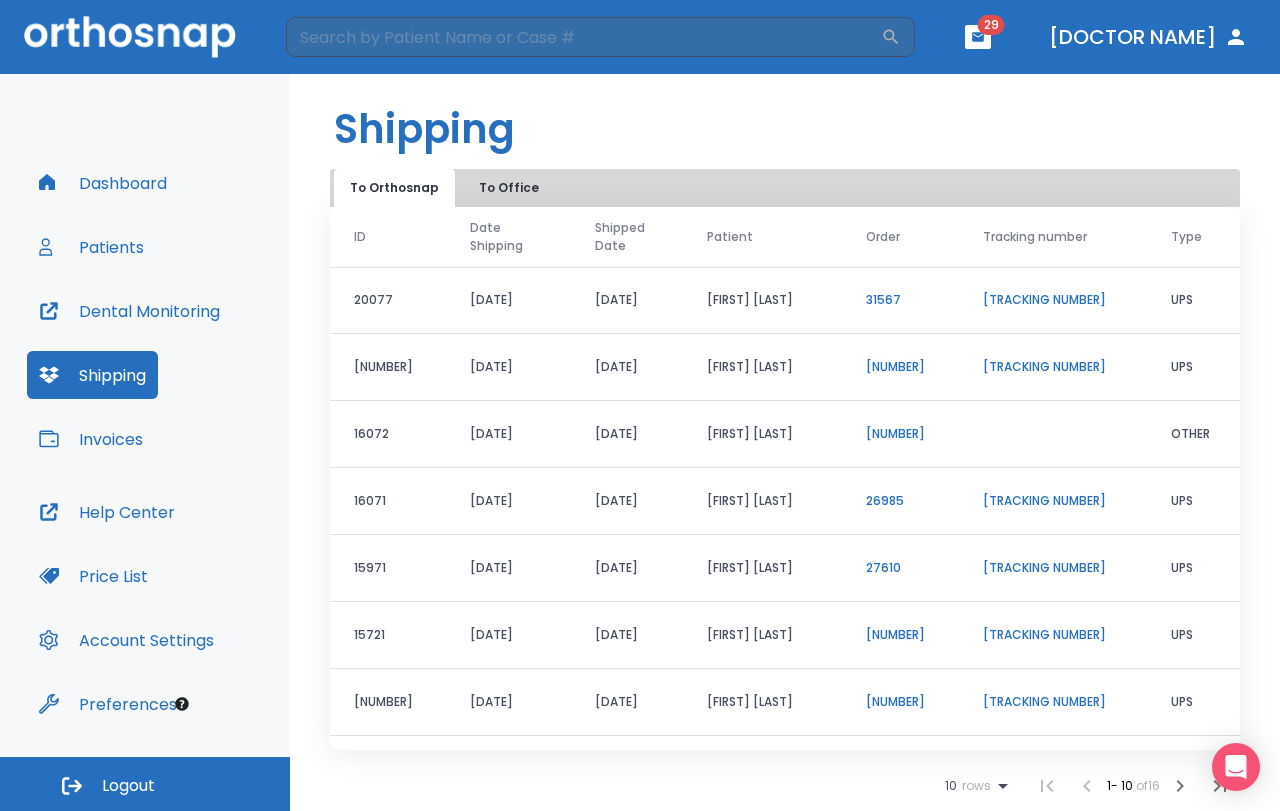 click on "Invoices" at bounding box center (91, 439) 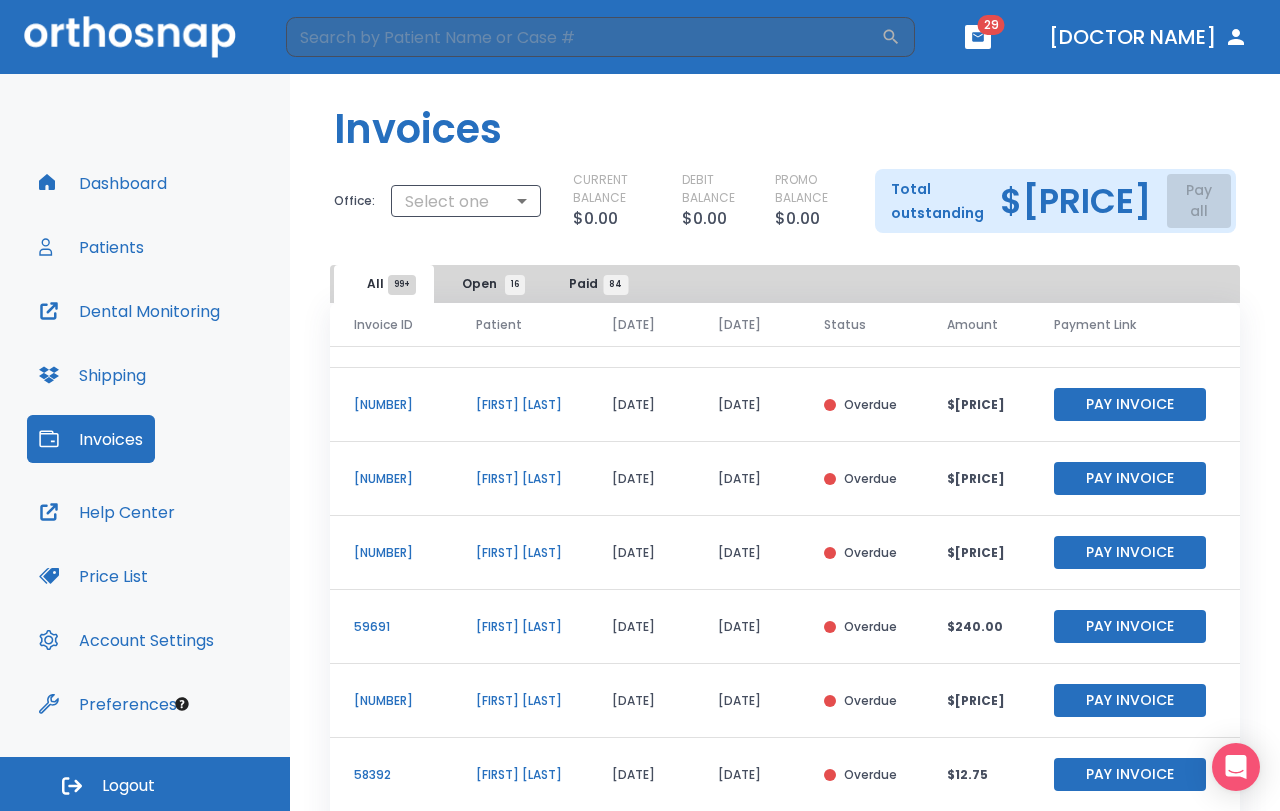 scroll, scrollTop: 273, scrollLeft: 0, axis: vertical 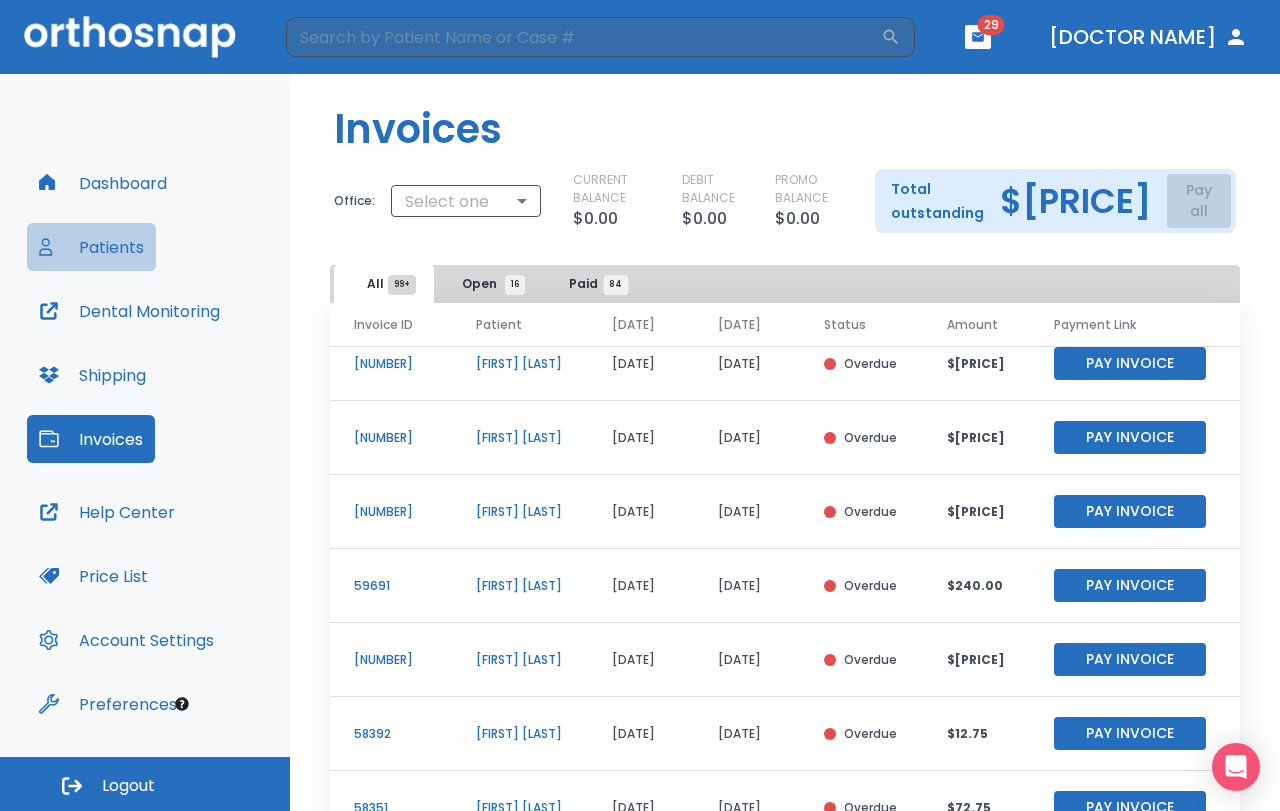 click on "Patients" at bounding box center (91, 247) 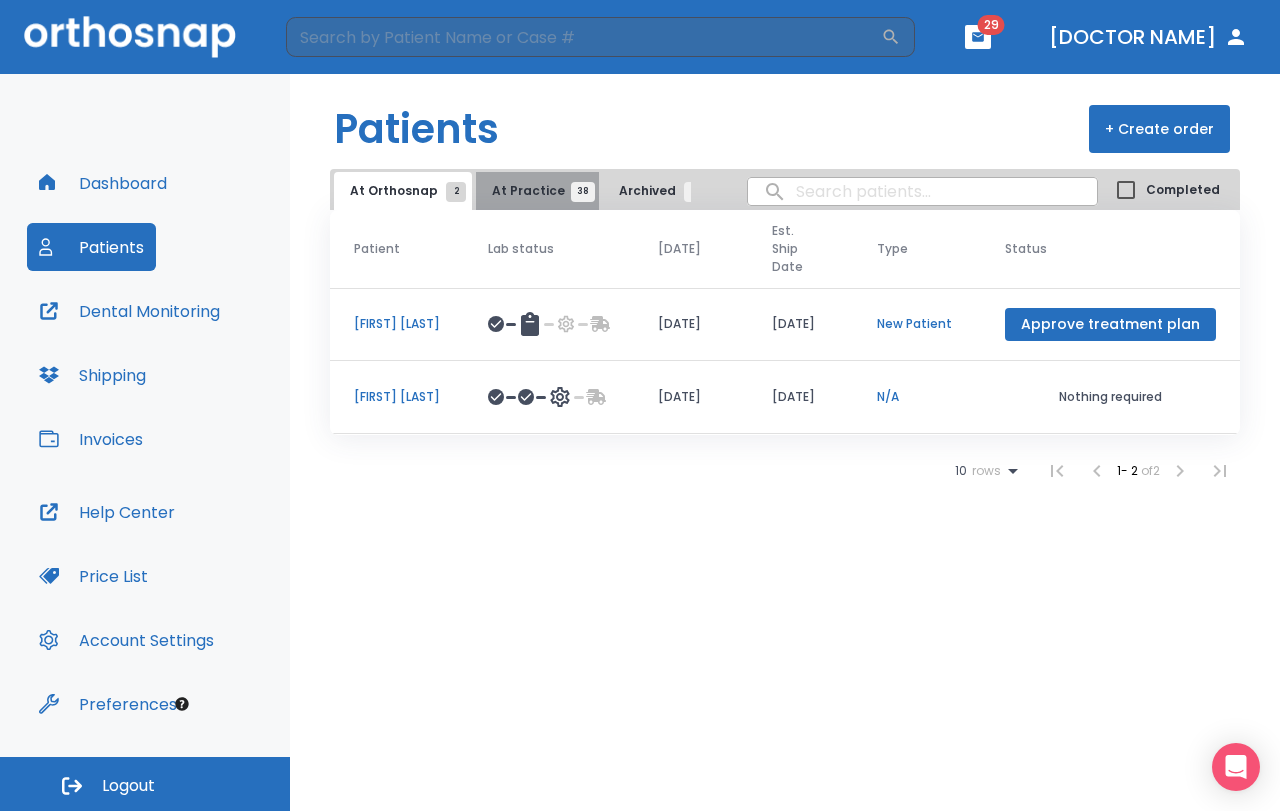 click on "At Practice [NUMBER]" at bounding box center [537, 191] 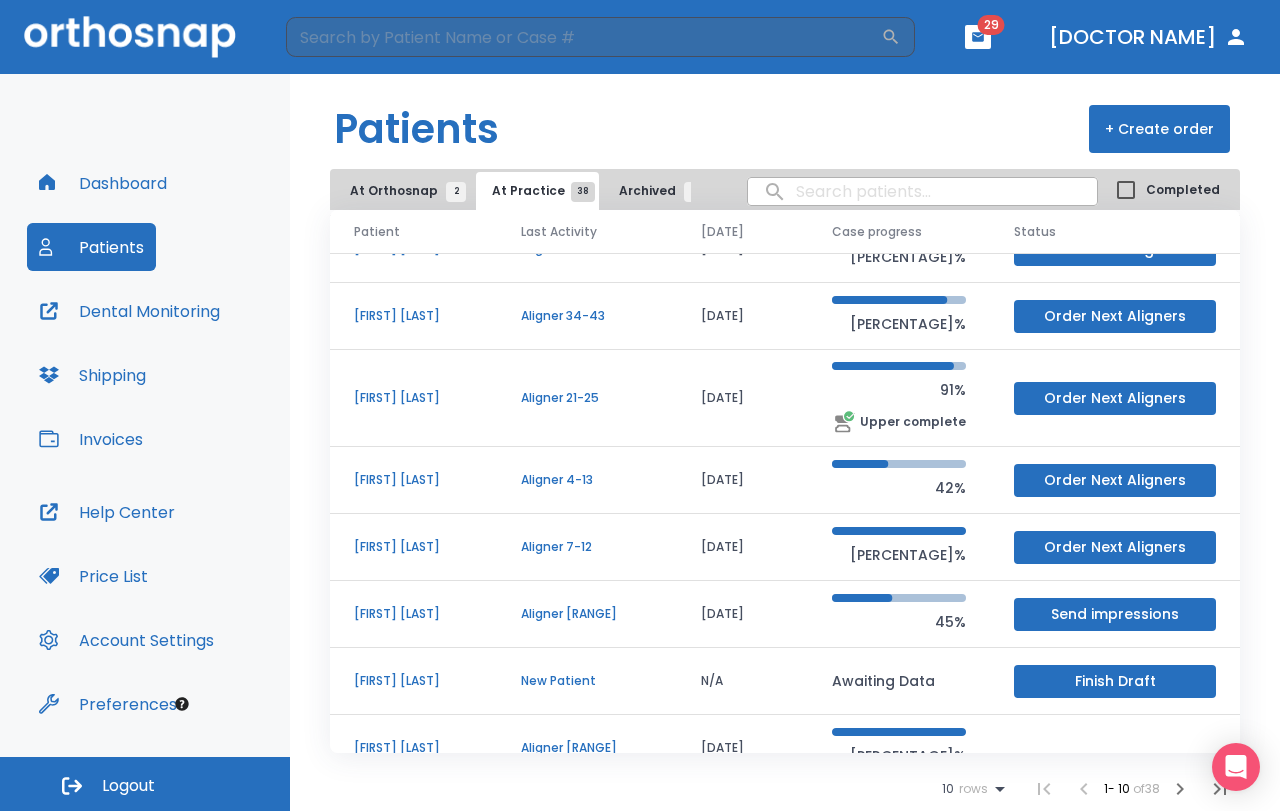 scroll, scrollTop: 201, scrollLeft: 0, axis: vertical 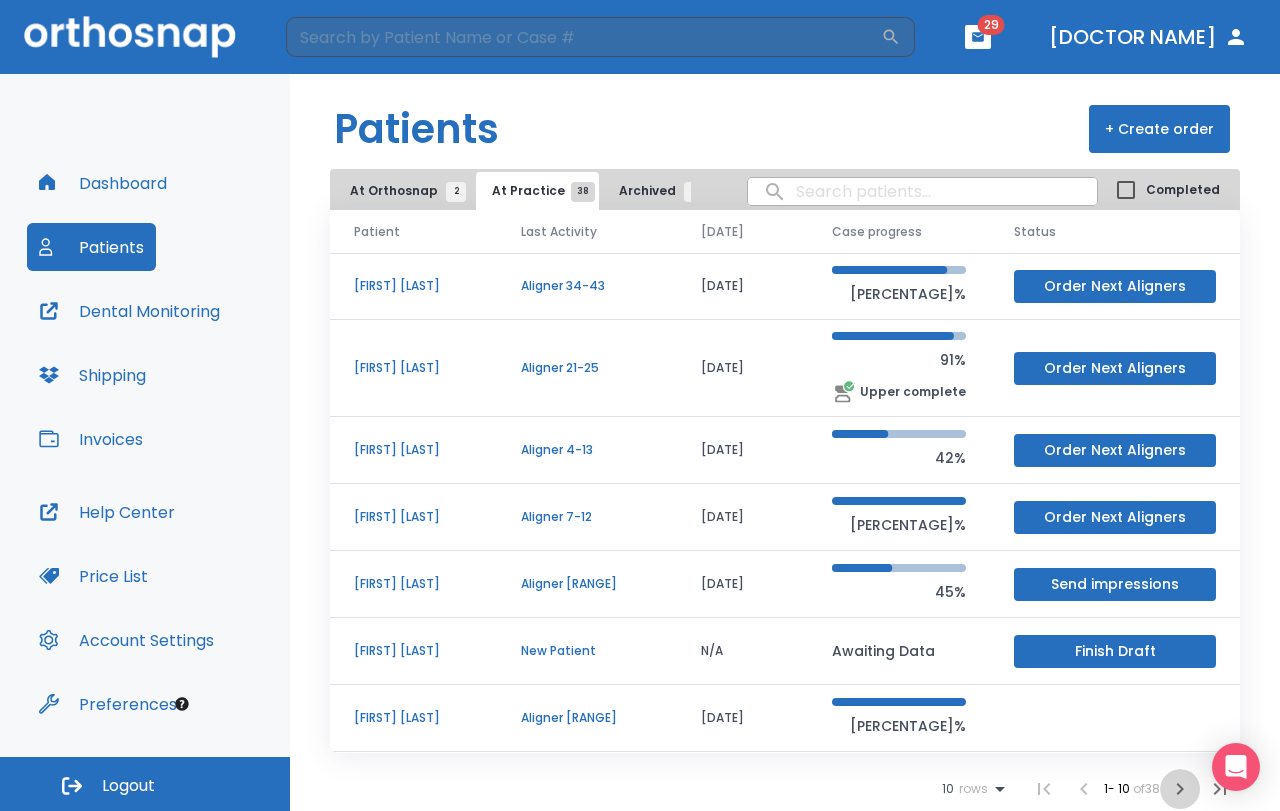 click 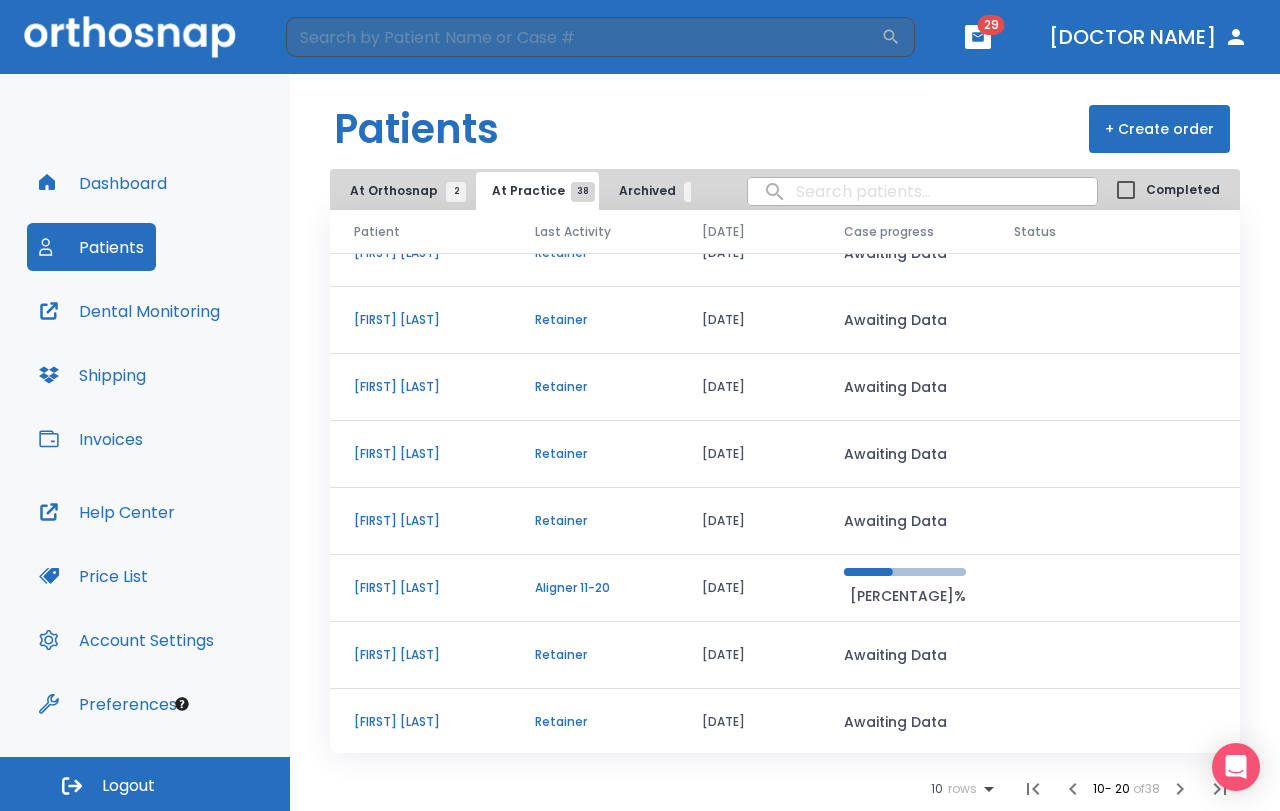 scroll, scrollTop: 188, scrollLeft: 0, axis: vertical 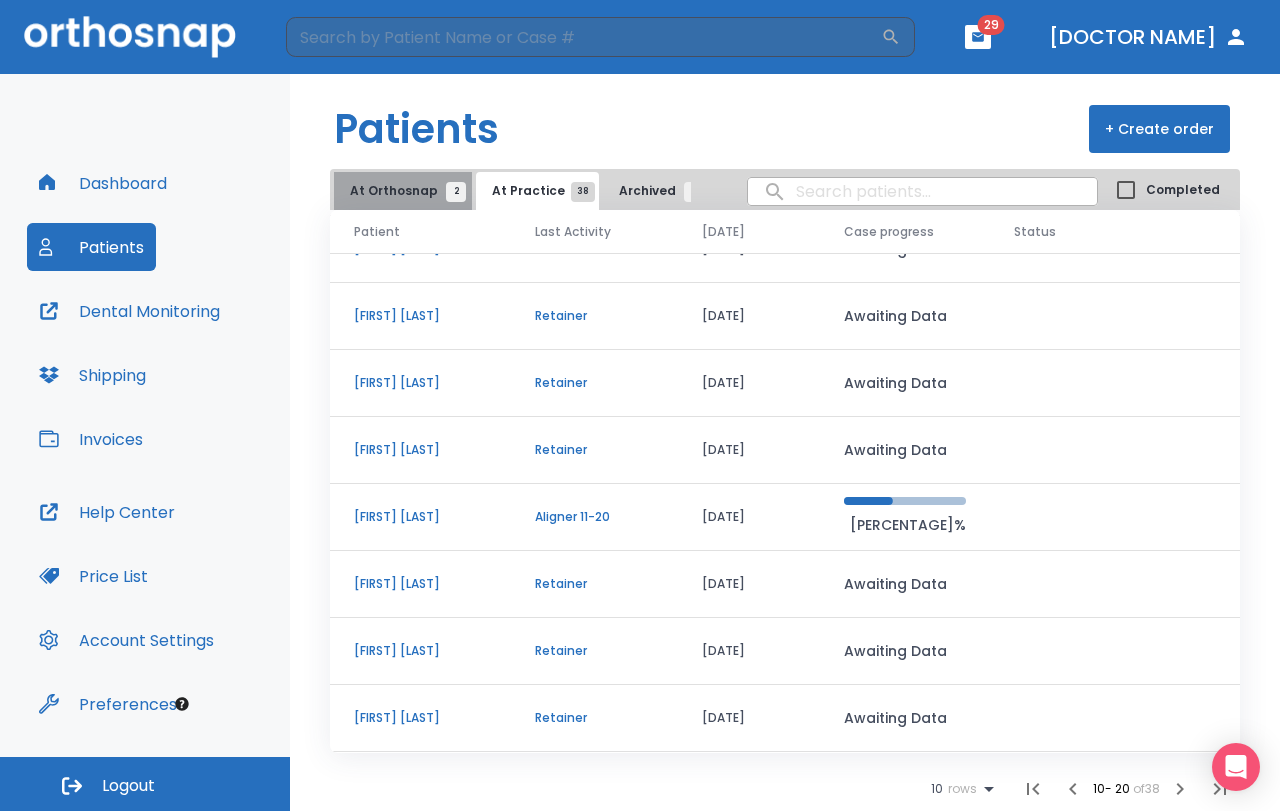 click on "At Orthosnap [NUMBER]" at bounding box center (403, 191) 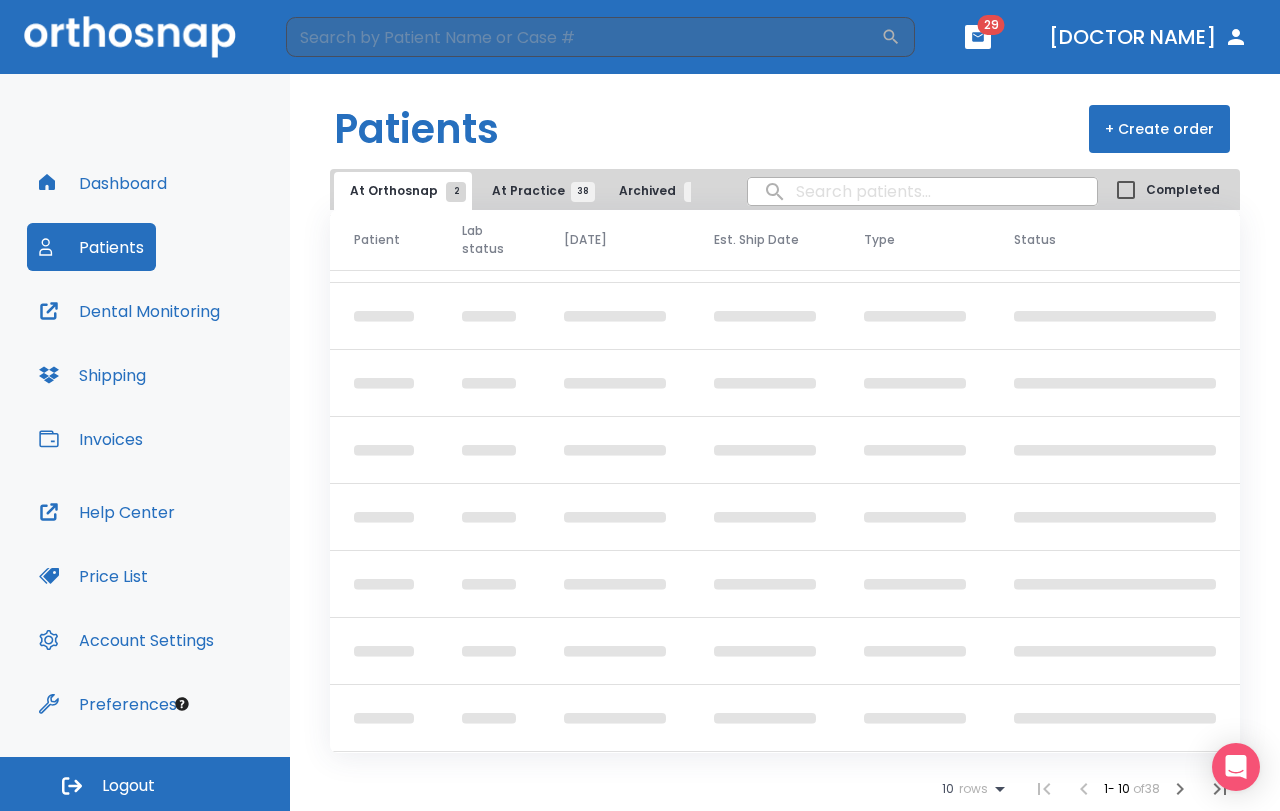 scroll, scrollTop: 0, scrollLeft: 0, axis: both 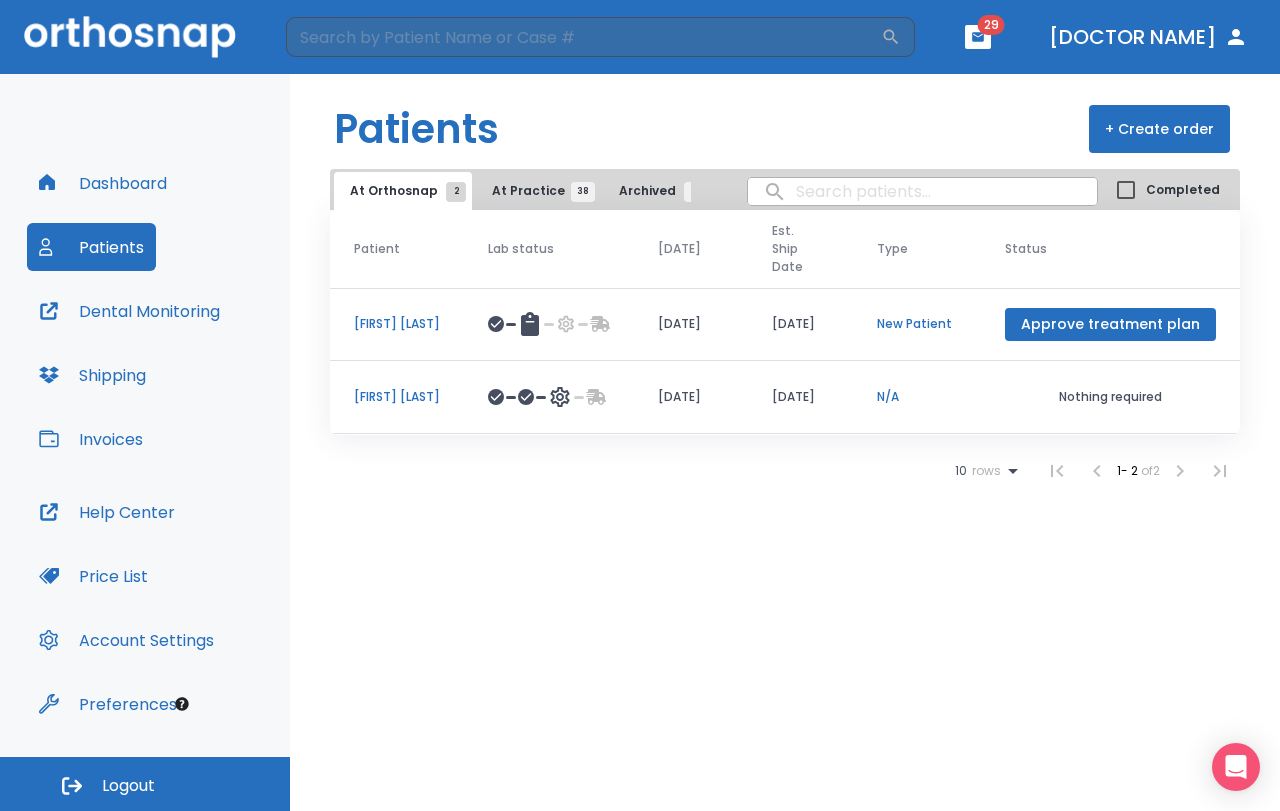 click on "Archived 9" at bounding box center (656, 191) 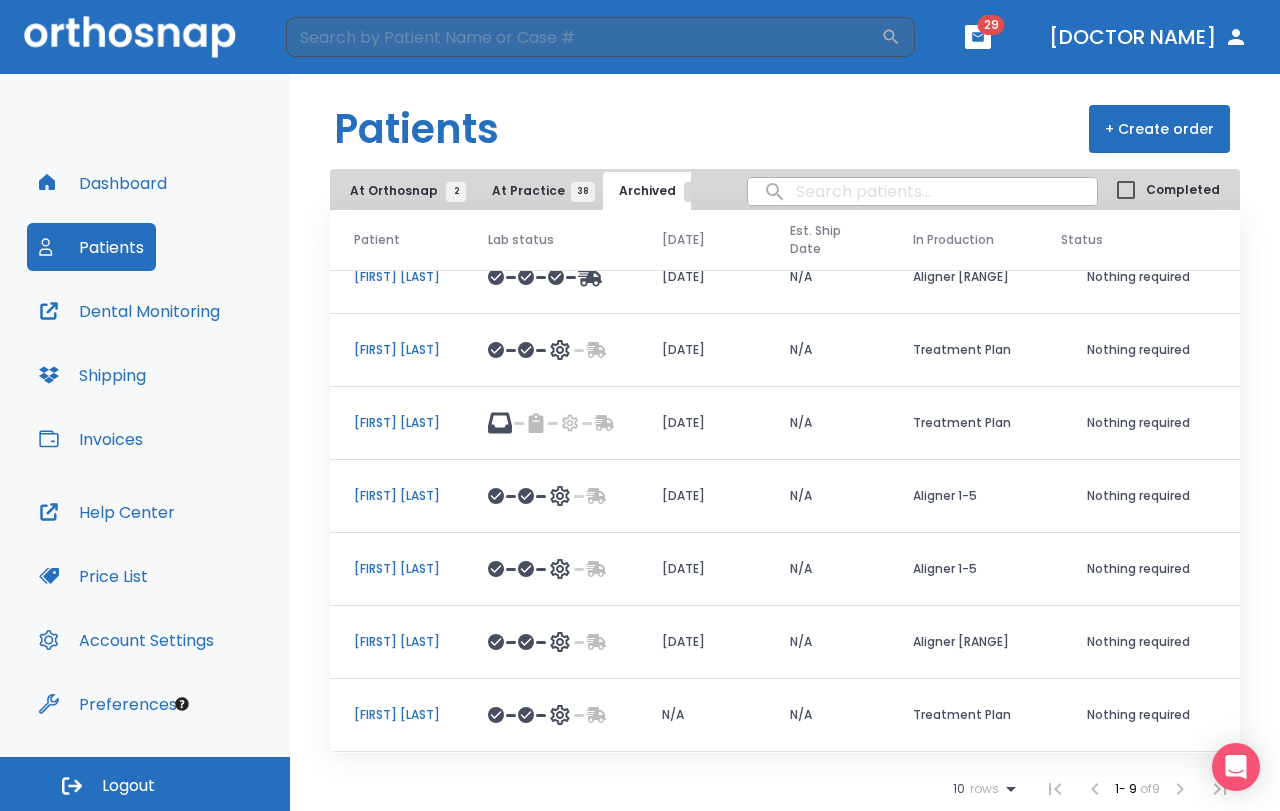 scroll, scrollTop: 0, scrollLeft: 0, axis: both 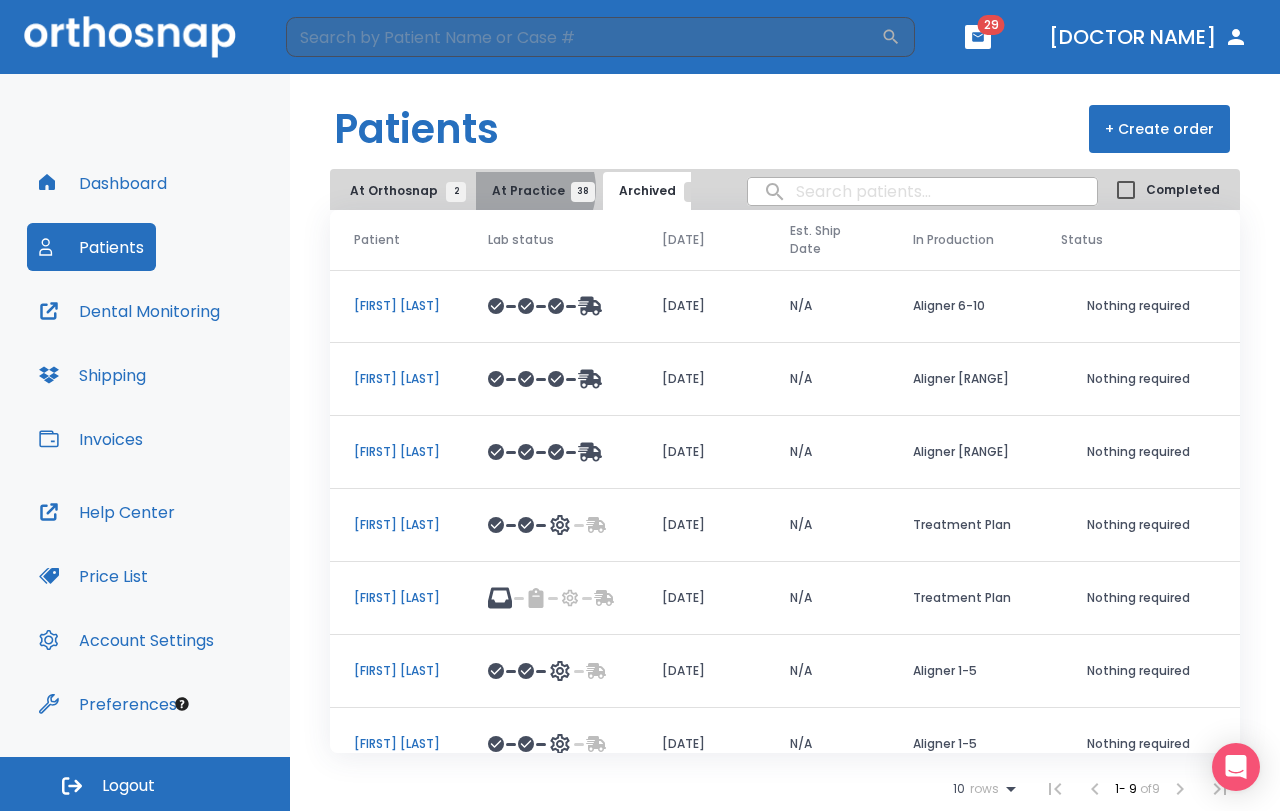 click on "At Practice [NUMBER]" at bounding box center [537, 191] 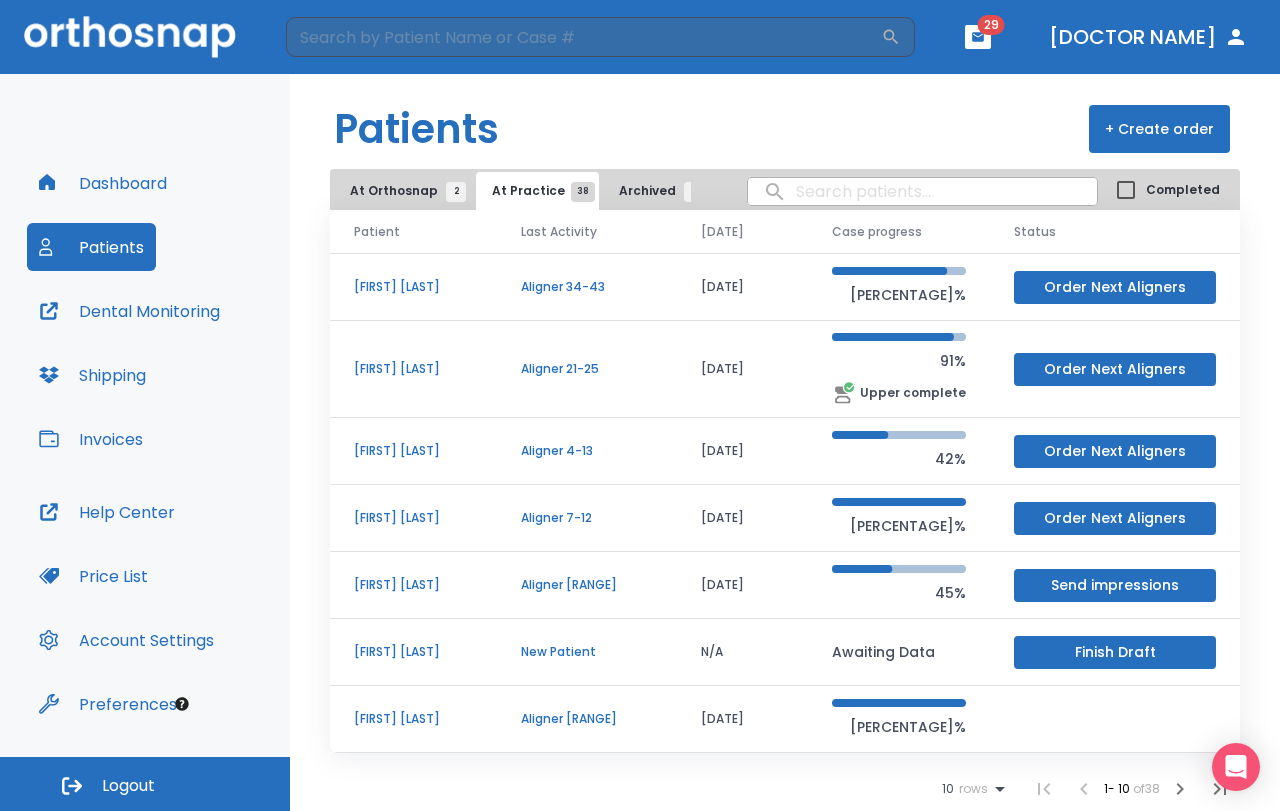 scroll, scrollTop: 201, scrollLeft: 0, axis: vertical 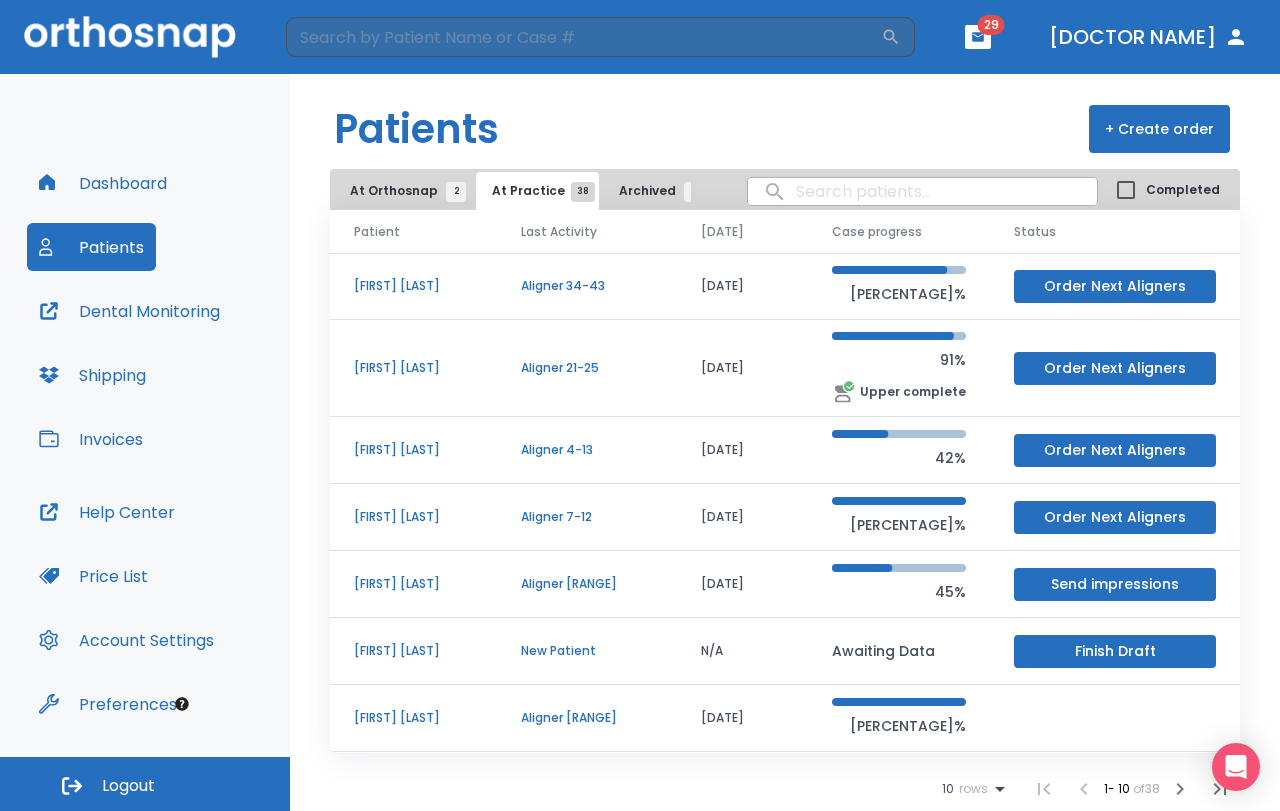 click 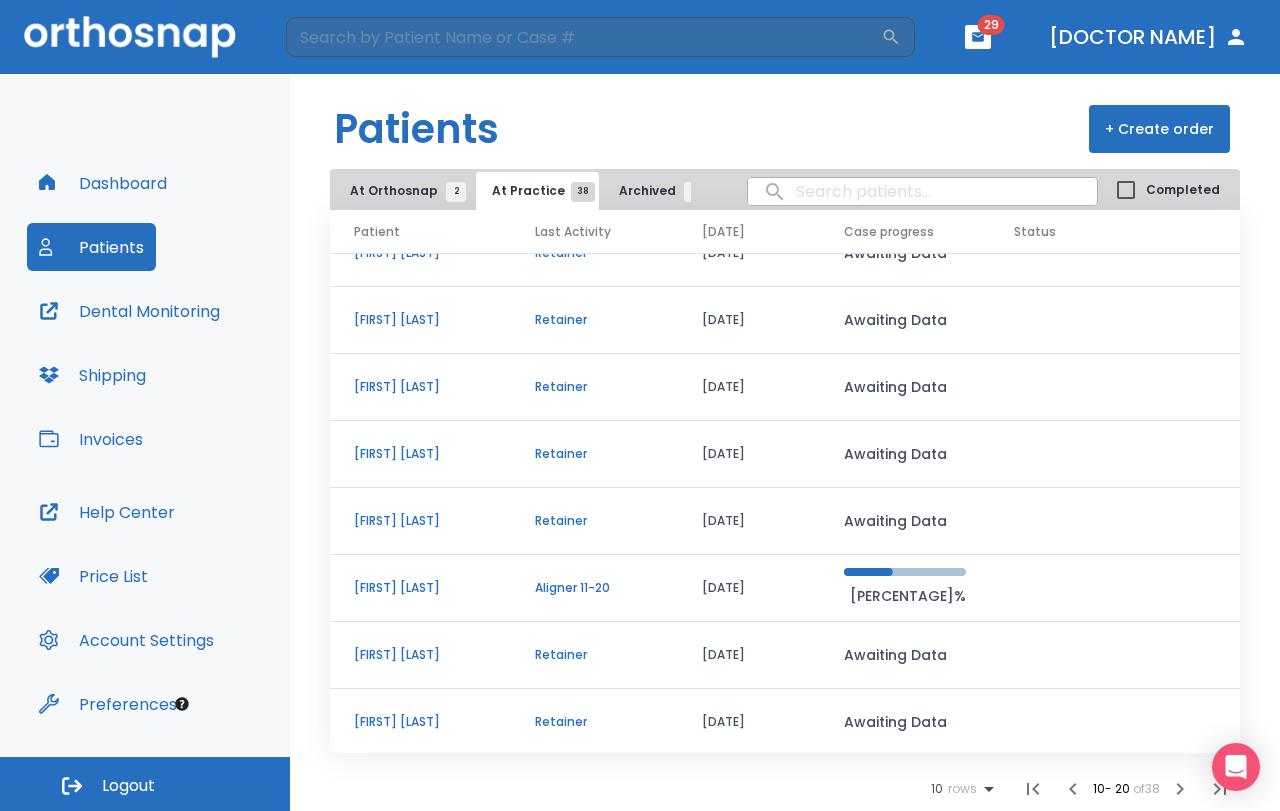 scroll, scrollTop: 188, scrollLeft: 0, axis: vertical 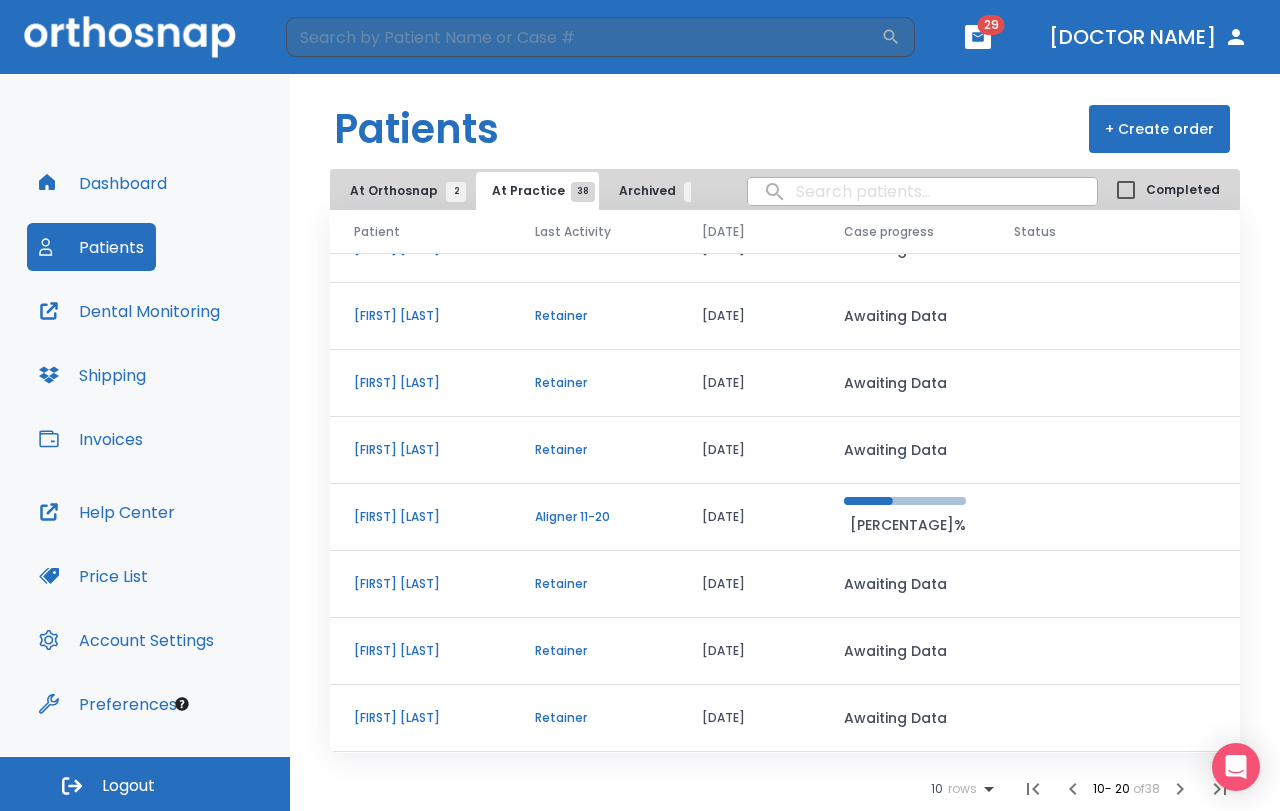 click on "At Orthosnap [NUMBER]" at bounding box center [403, 191] 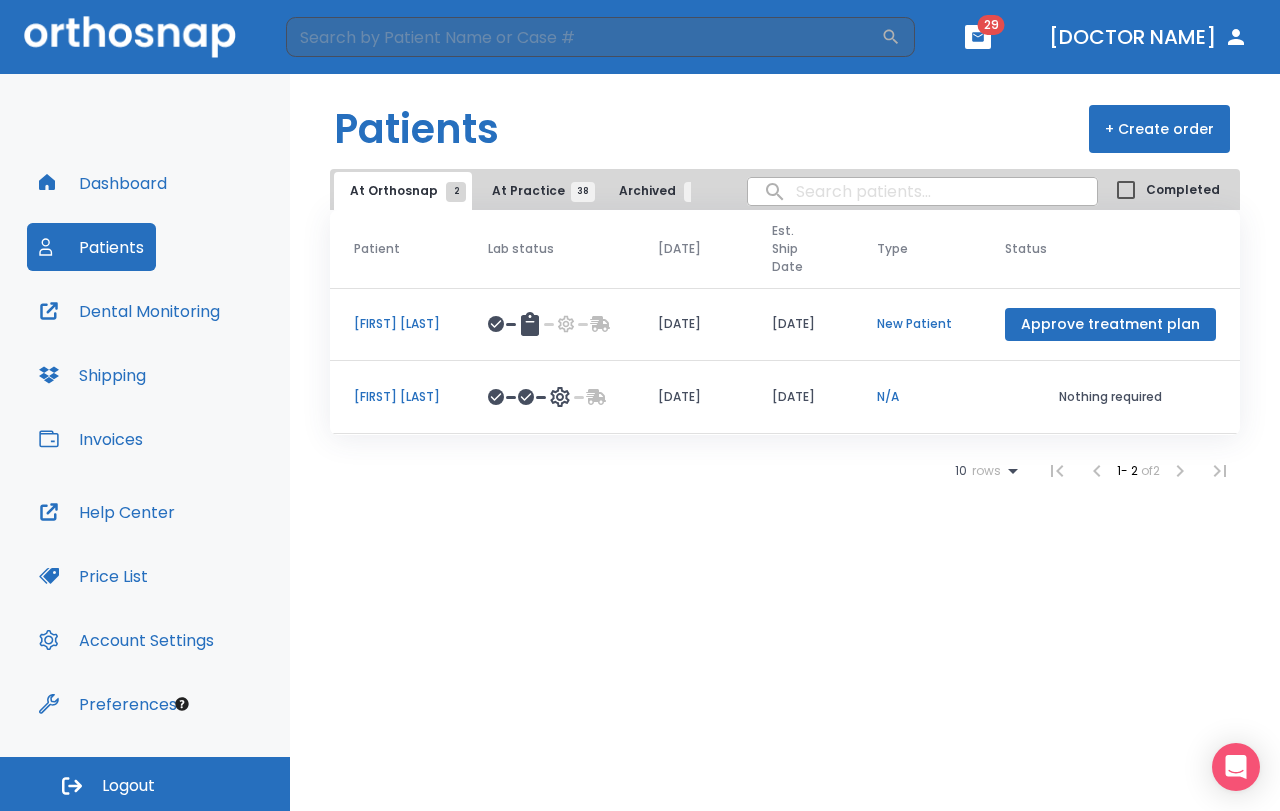 scroll, scrollTop: 0, scrollLeft: 0, axis: both 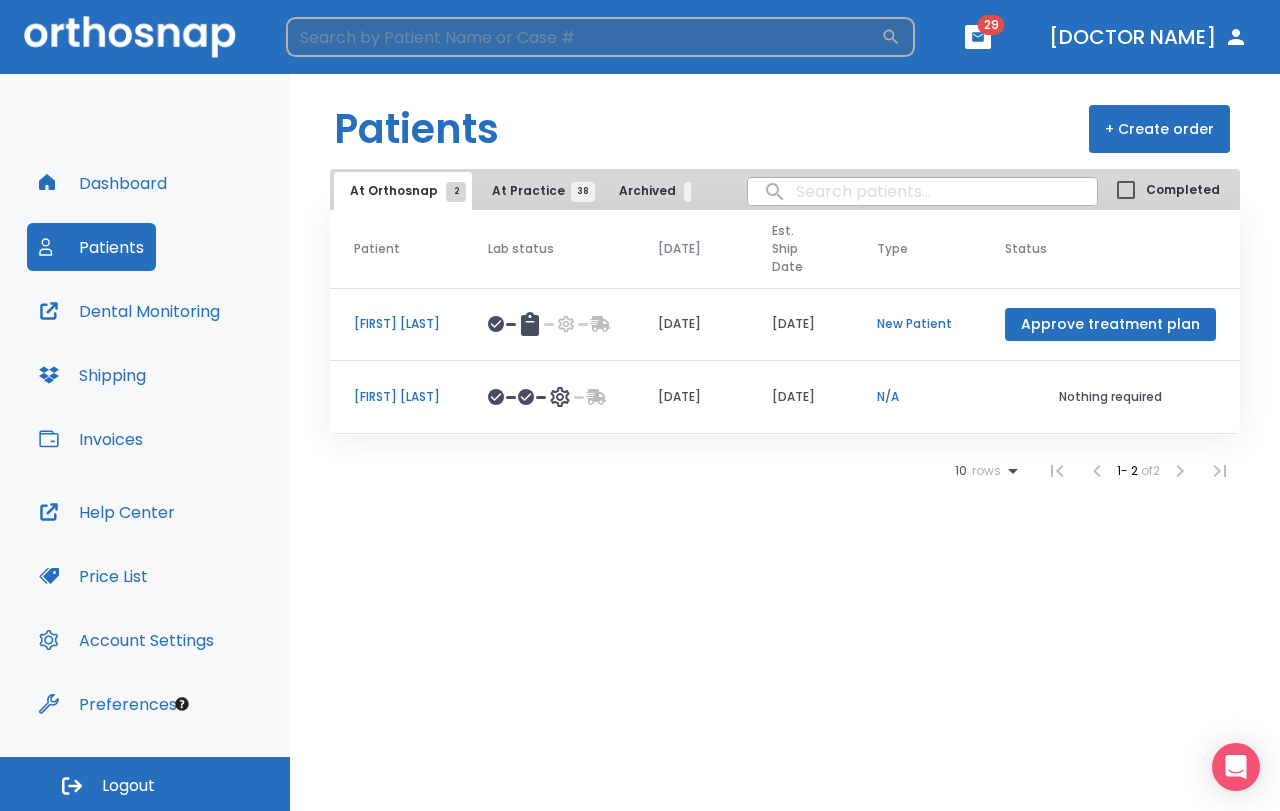 click at bounding box center [583, 37] 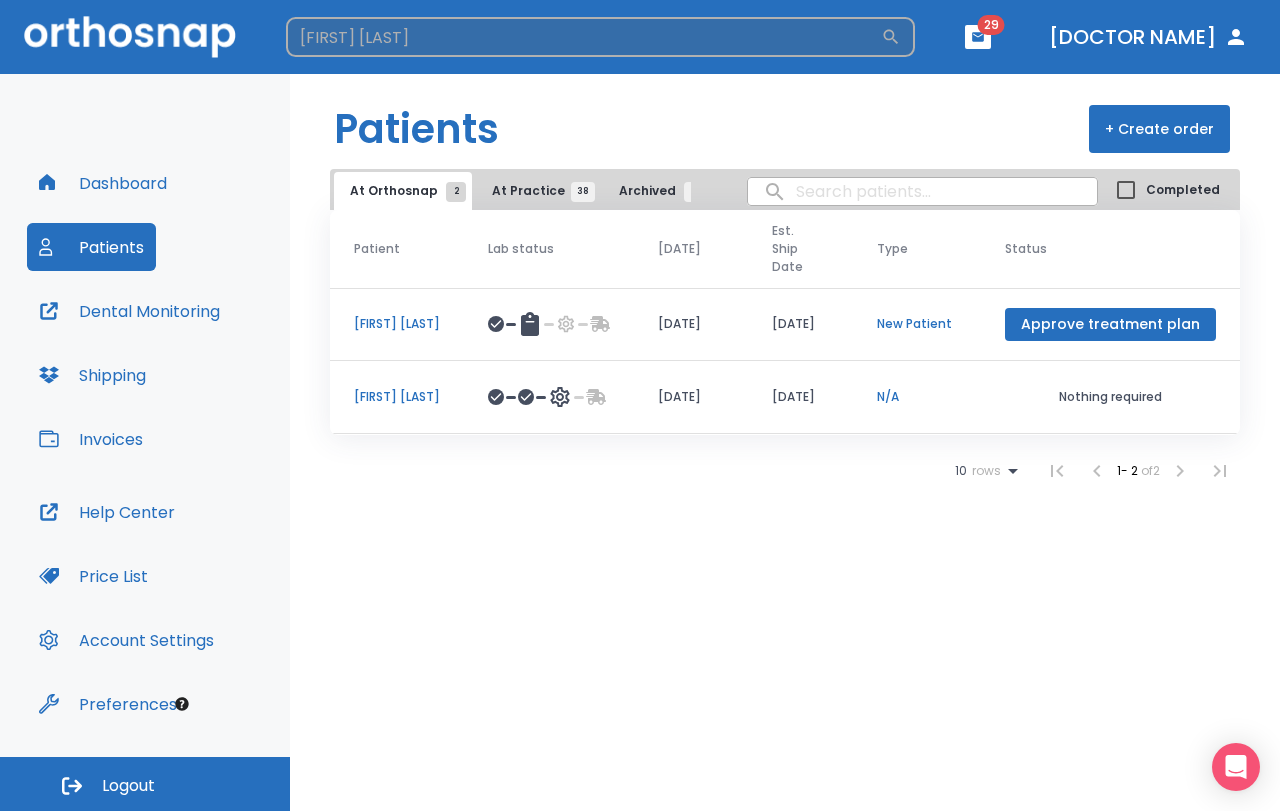 type on "[FIRST] [LAST]" 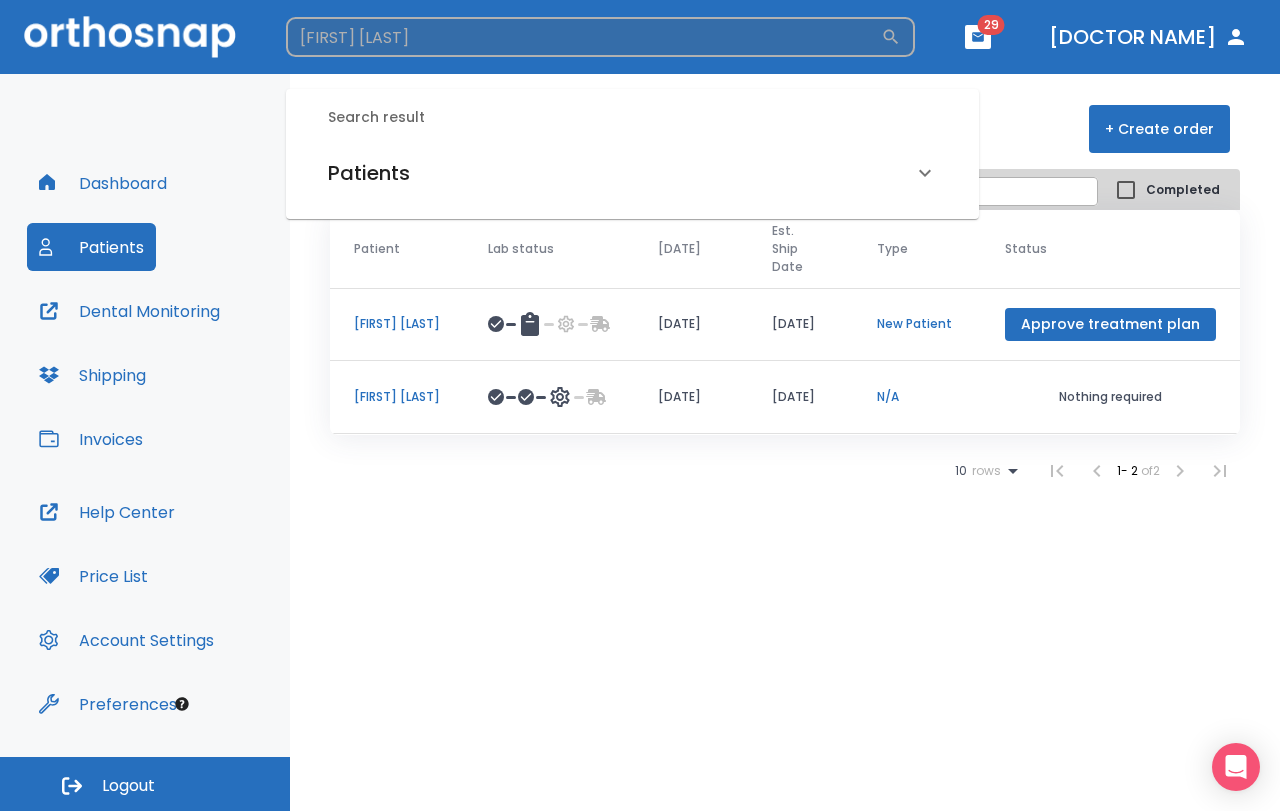 click on "[FIRST] [LAST]" at bounding box center [583, 37] 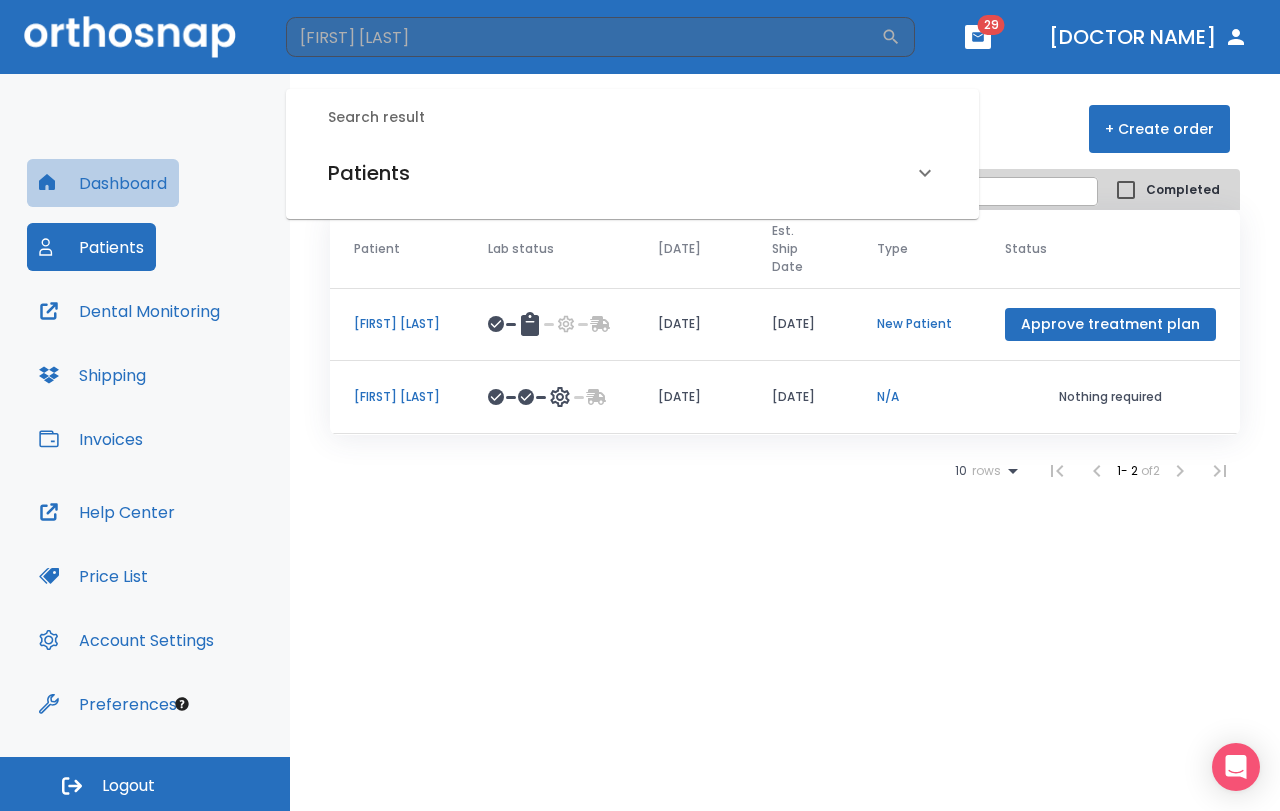 click on "Dashboard" at bounding box center [103, 183] 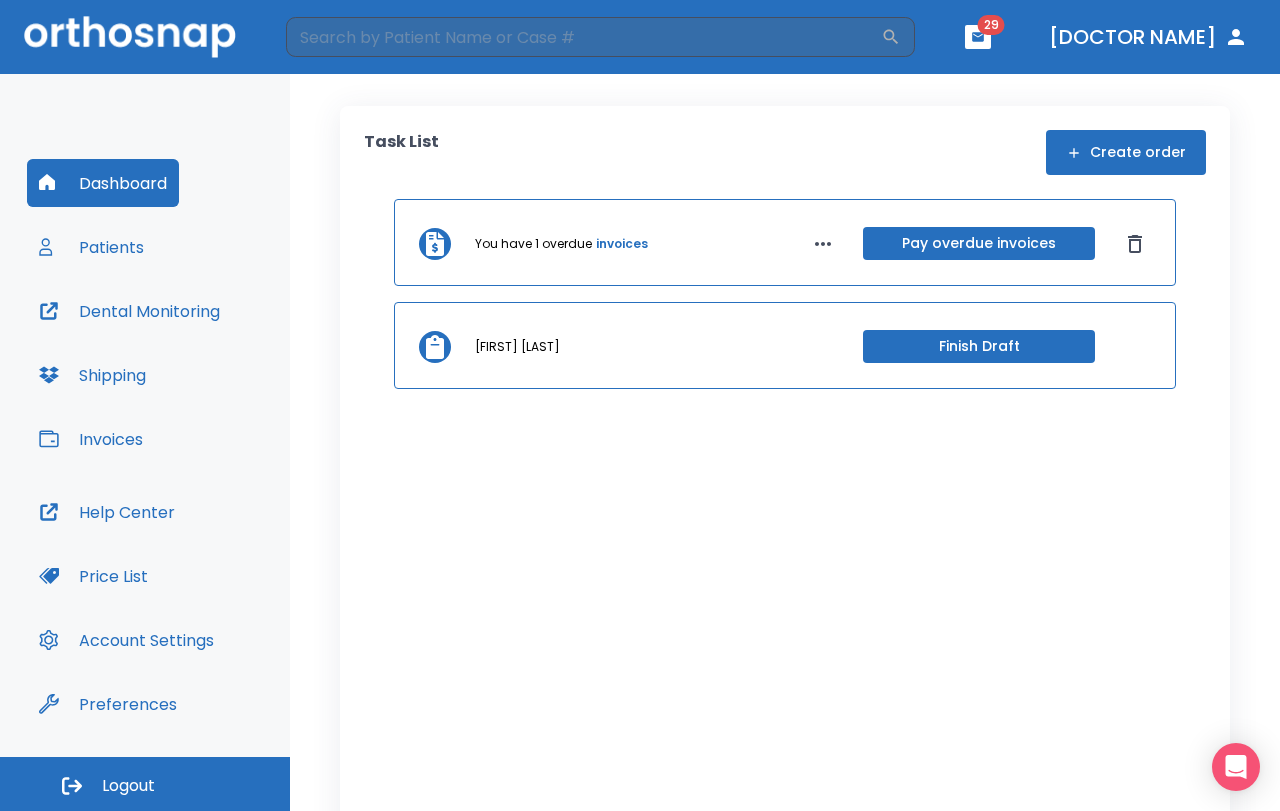 click on "Patients" at bounding box center [91, 247] 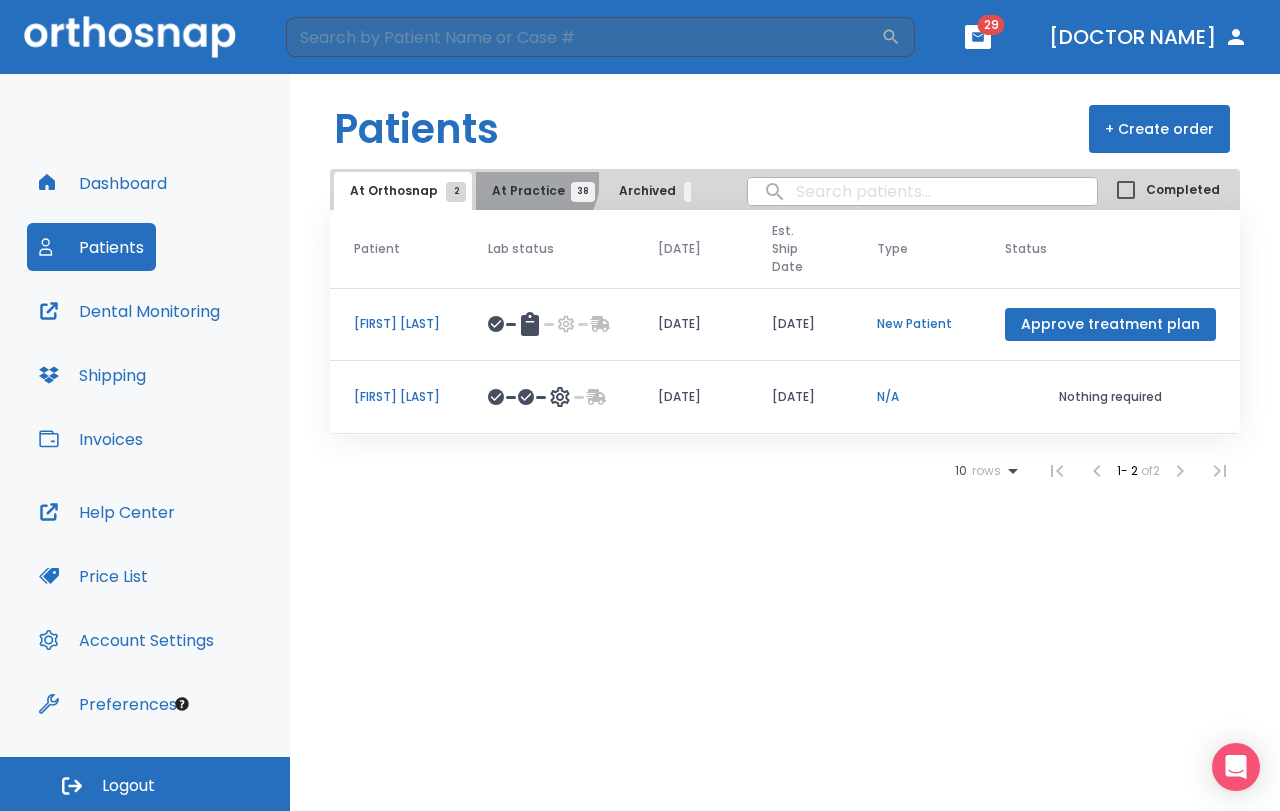 click on "At Practice [NUMBER]" at bounding box center [537, 191] 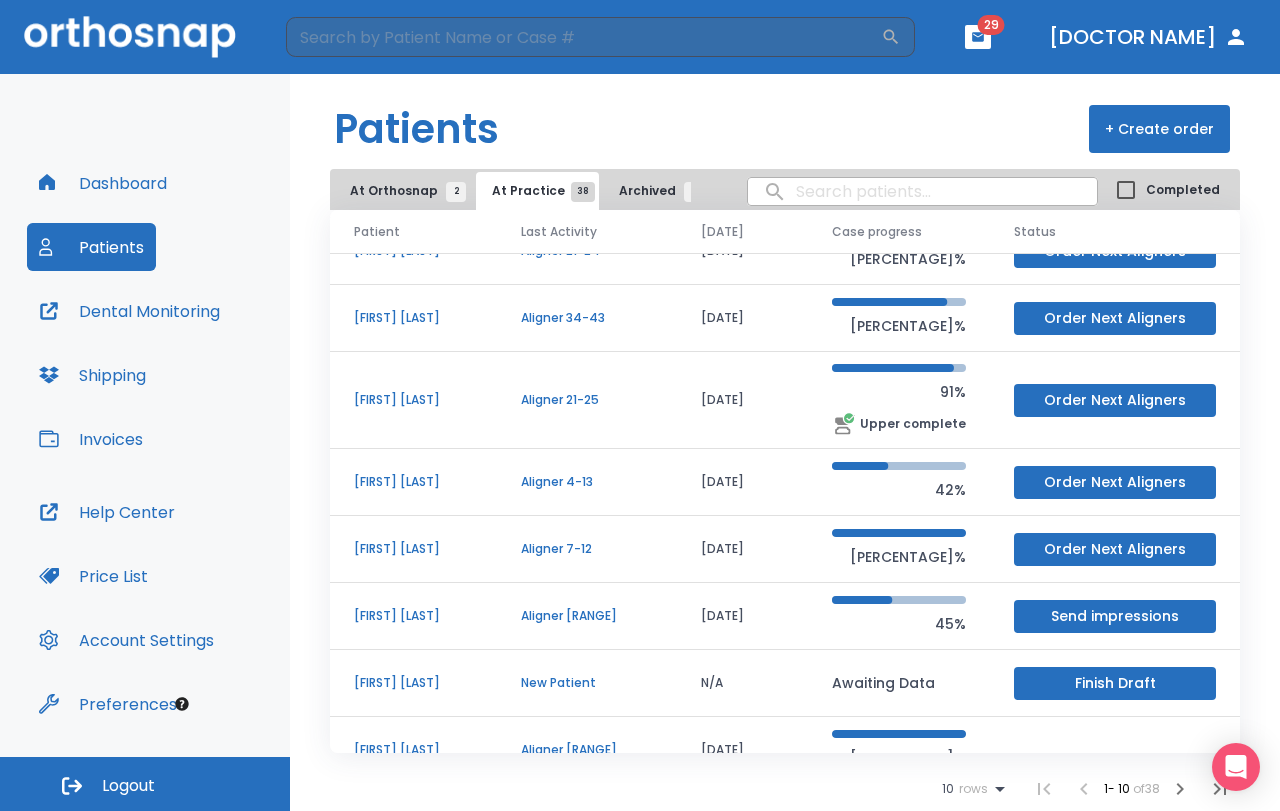 scroll, scrollTop: 201, scrollLeft: 0, axis: vertical 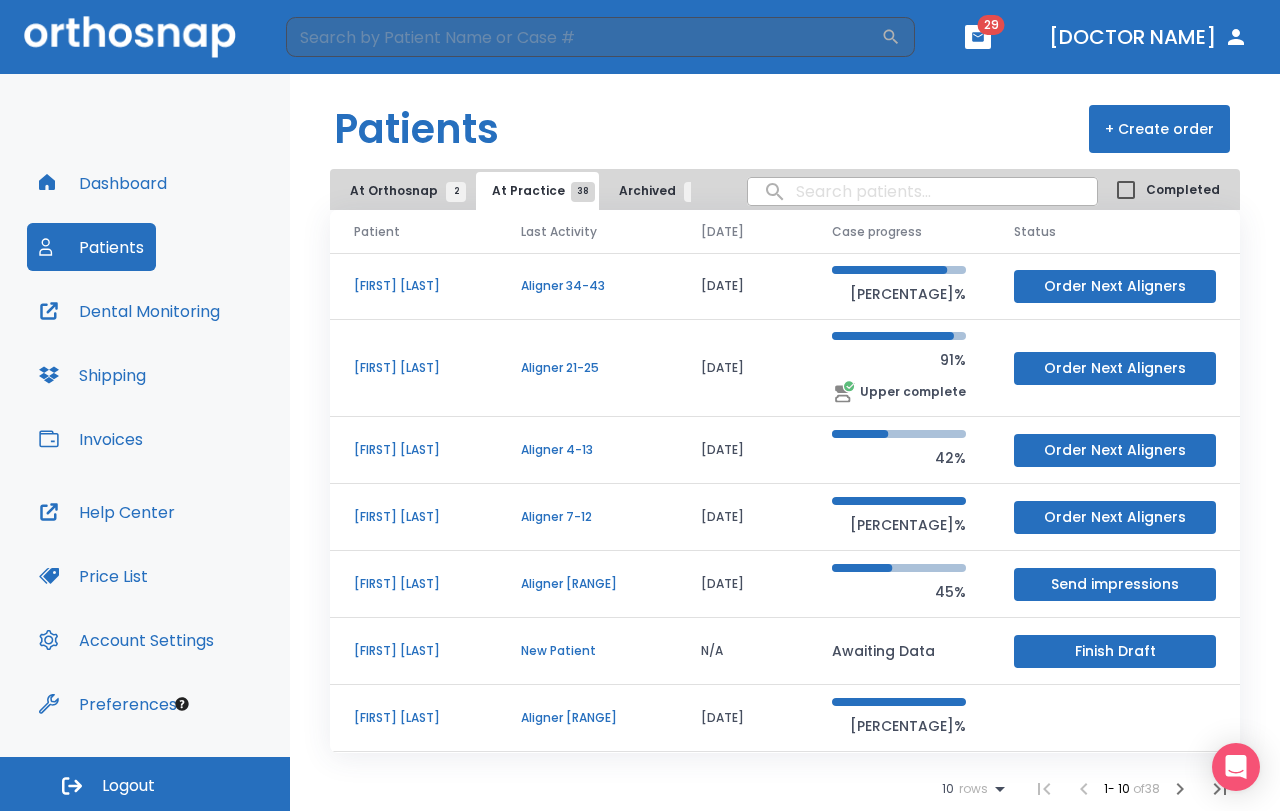 click 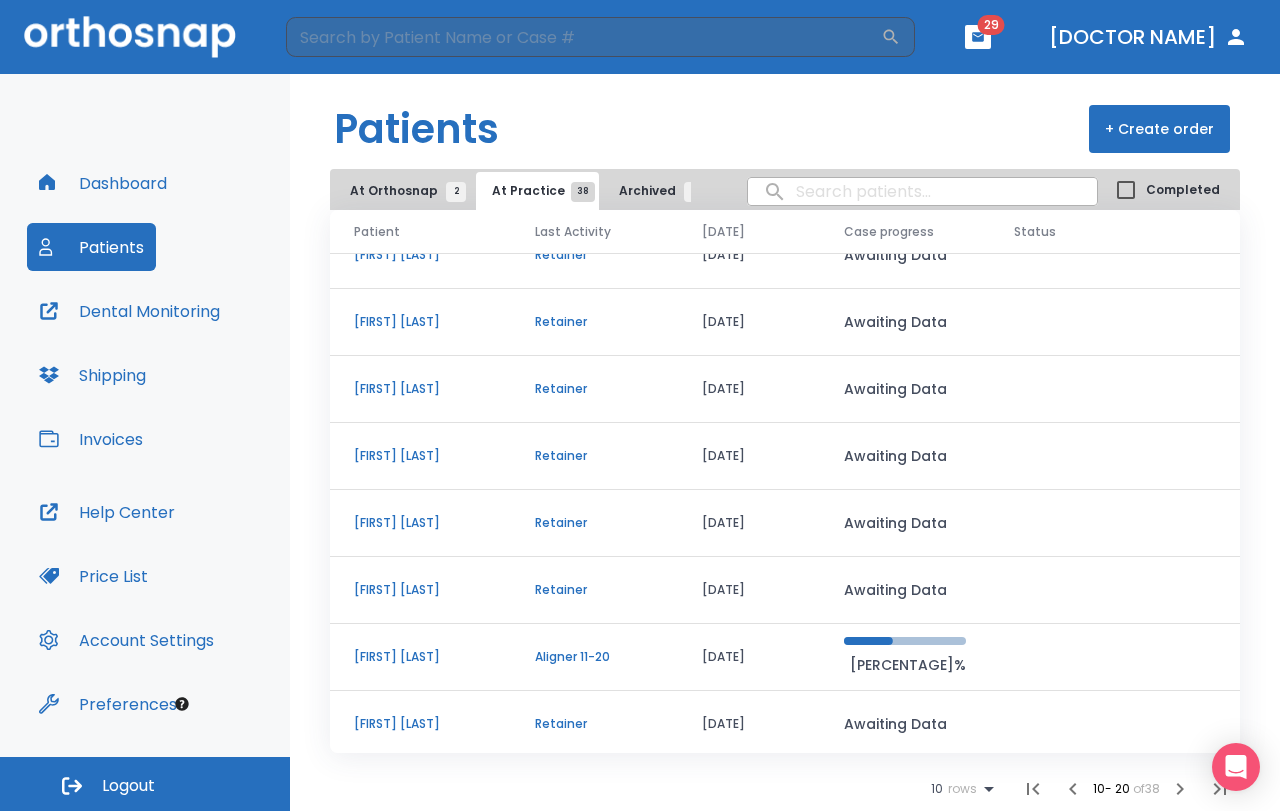 scroll, scrollTop: 0, scrollLeft: 0, axis: both 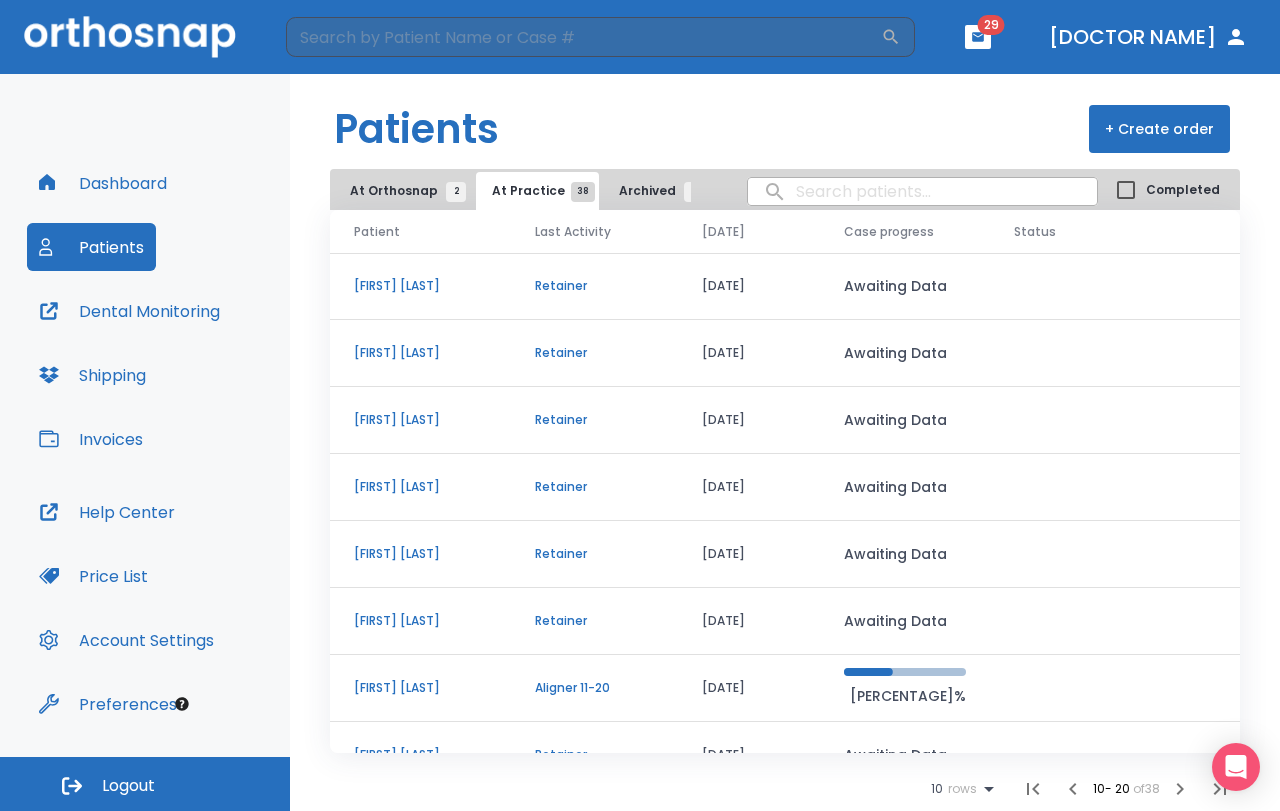 click at bounding box center (922, 191) 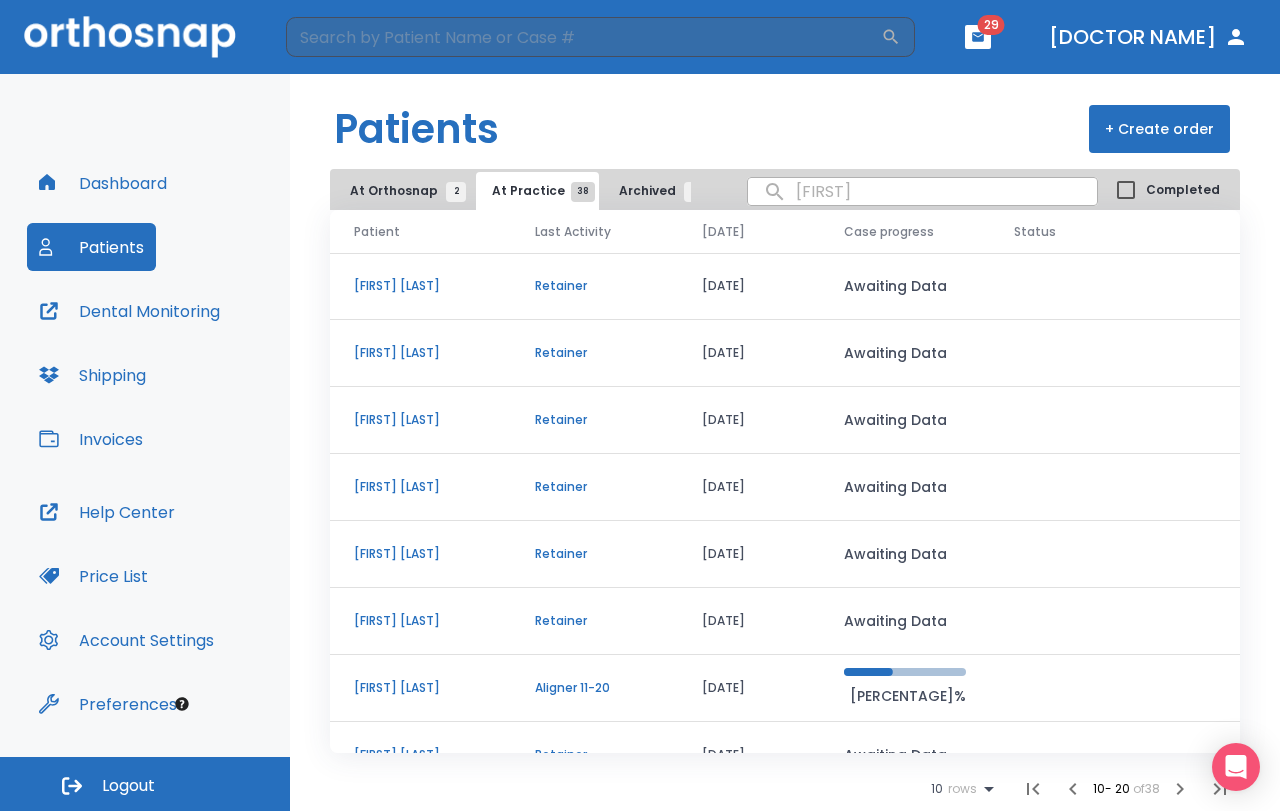 type on "[FIRST]" 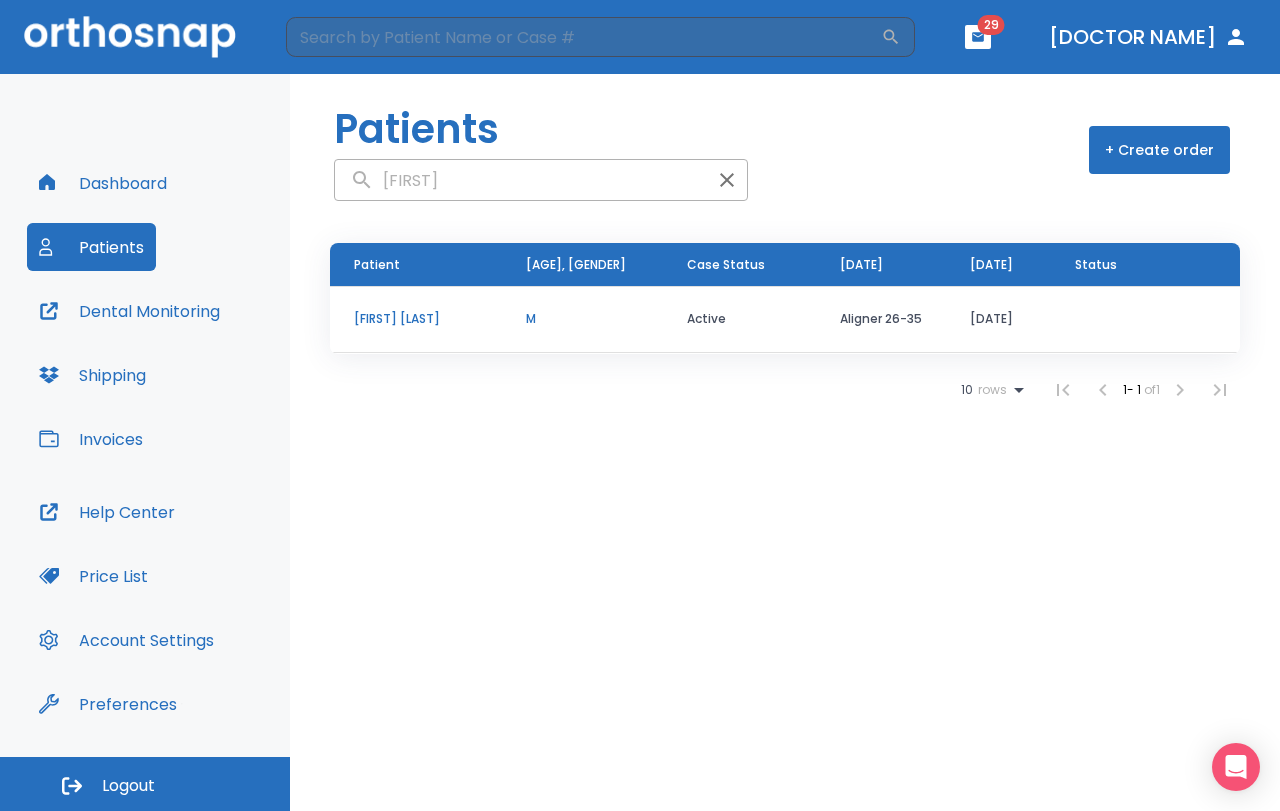 click on "Patient" at bounding box center [416, 265] 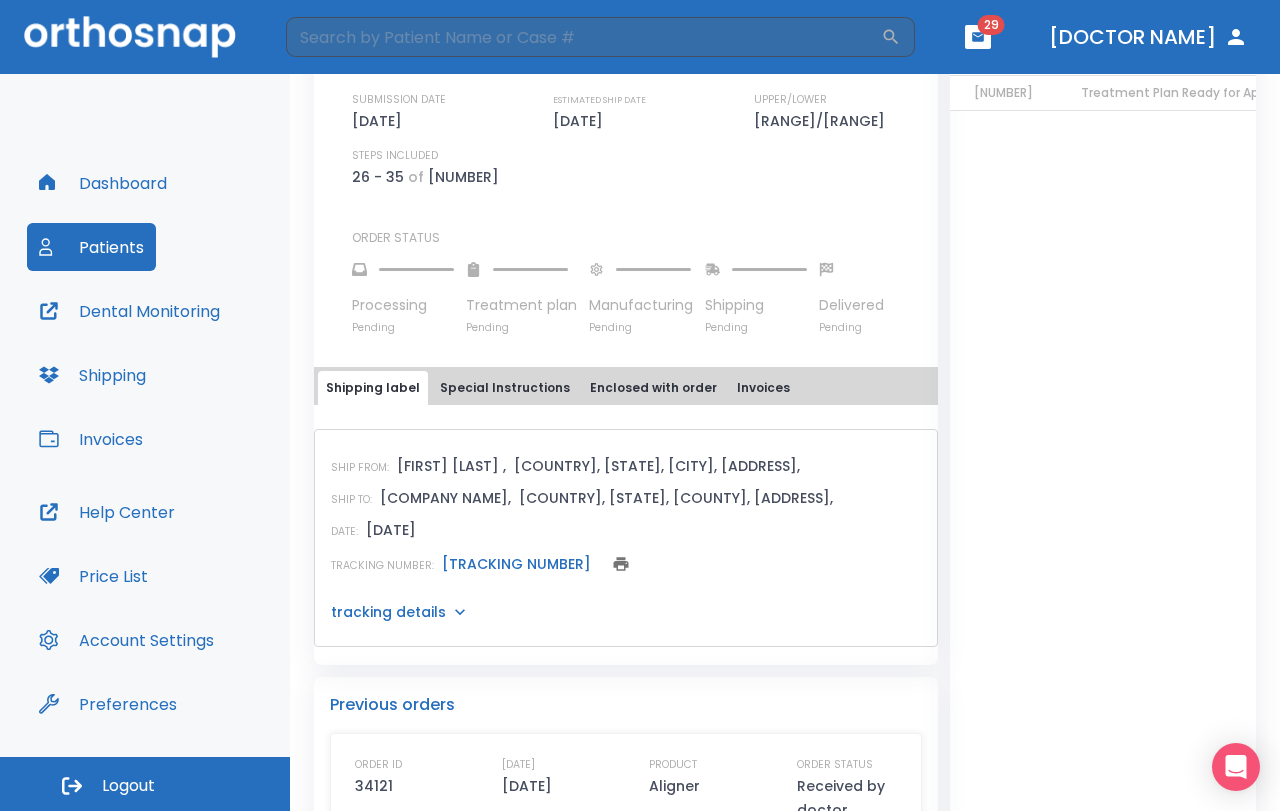 scroll, scrollTop: 623, scrollLeft: 0, axis: vertical 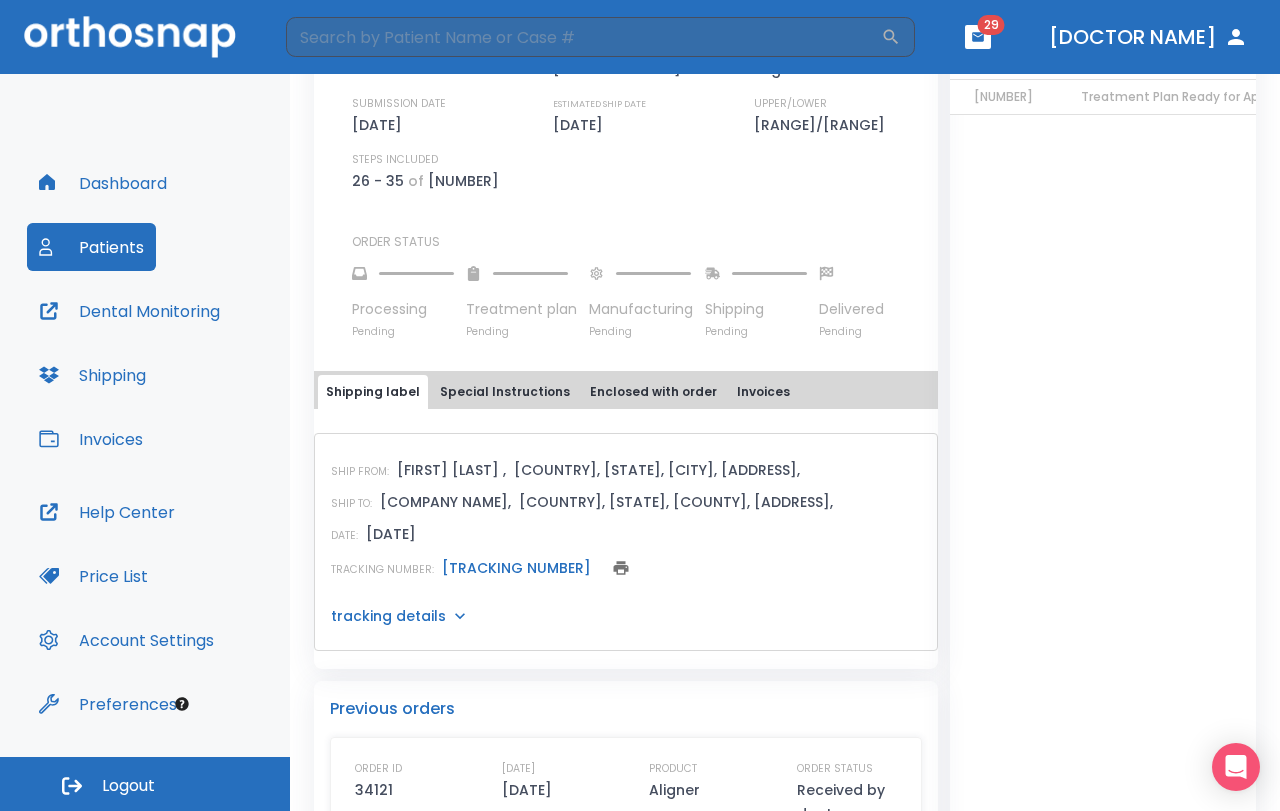 click on "[TRACKING NUMBER]" at bounding box center [516, 568] 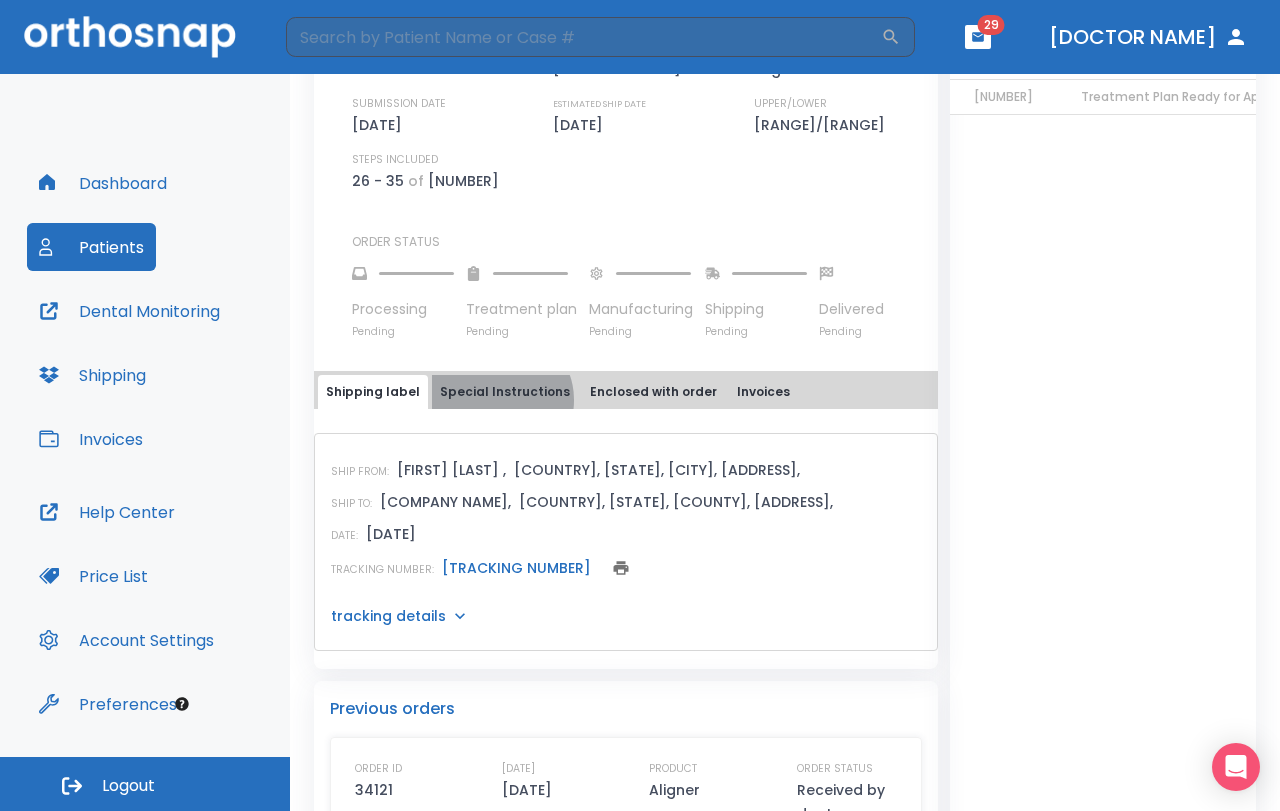 click on "Special Instructions" at bounding box center (505, 392) 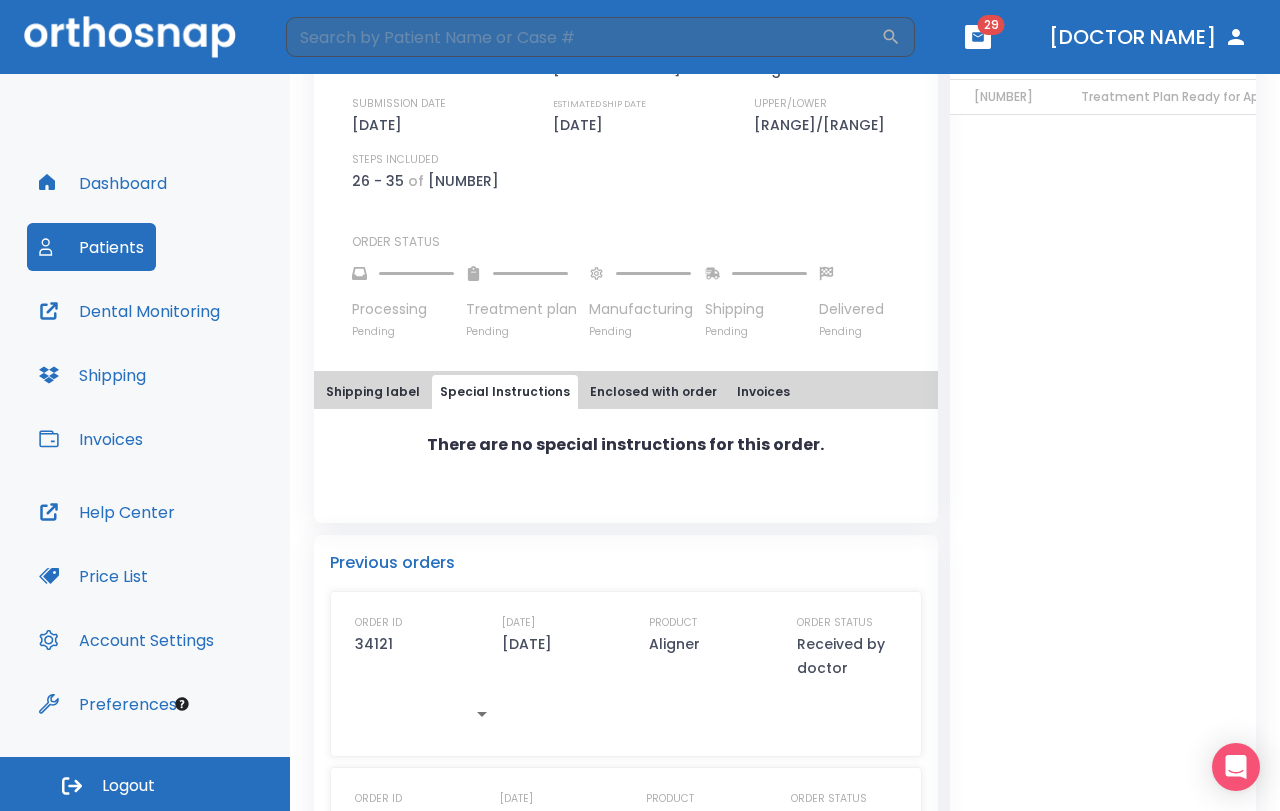 click on "Enclosed with order" at bounding box center (653, 392) 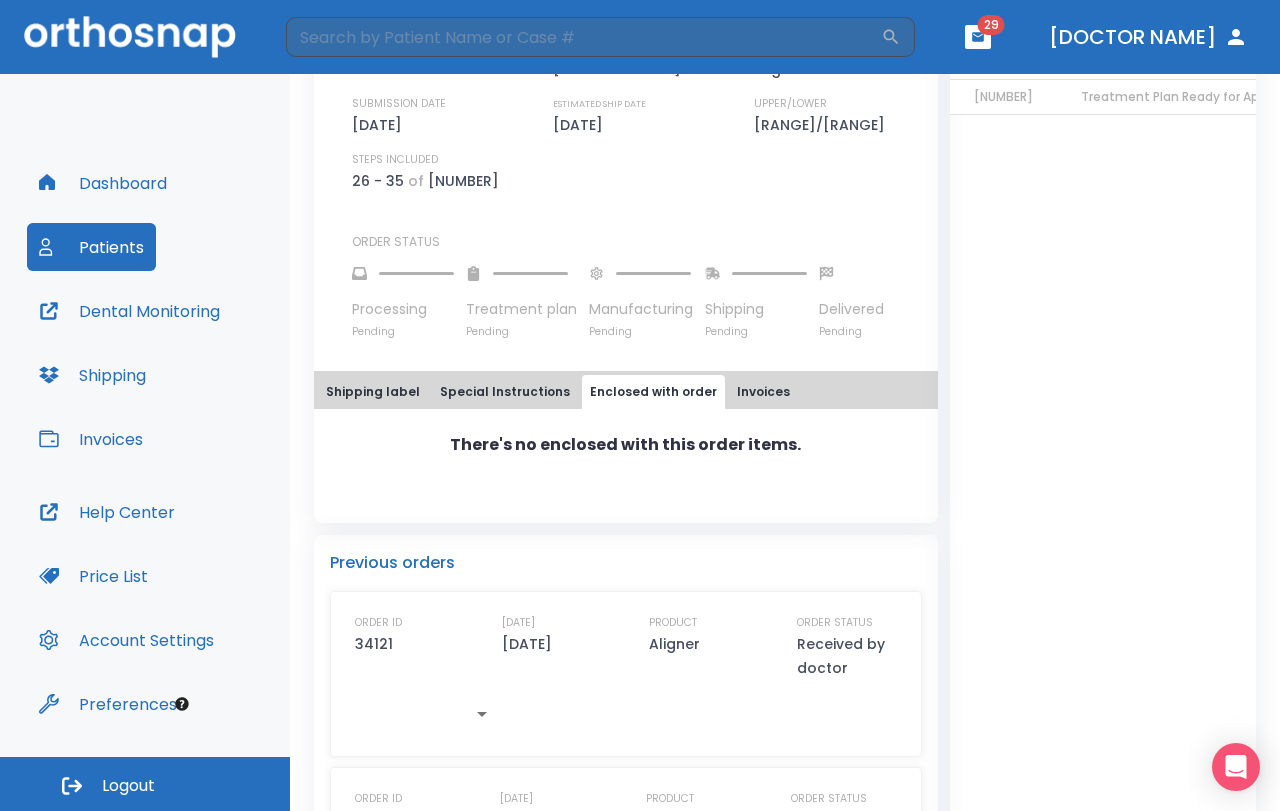 click on "Shipping label Special Instructions Enclosed with order Invoices" at bounding box center (626, 390) 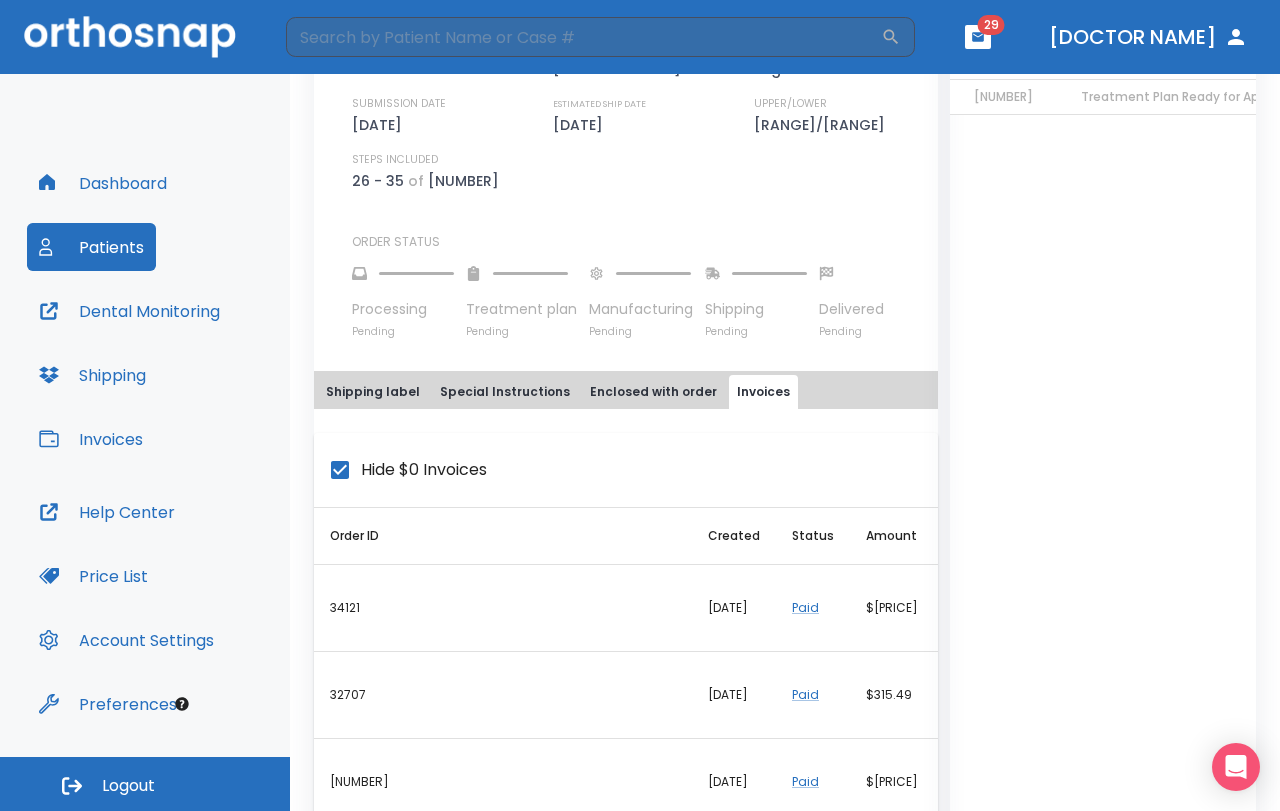 click on "Shipping label" at bounding box center [373, 392] 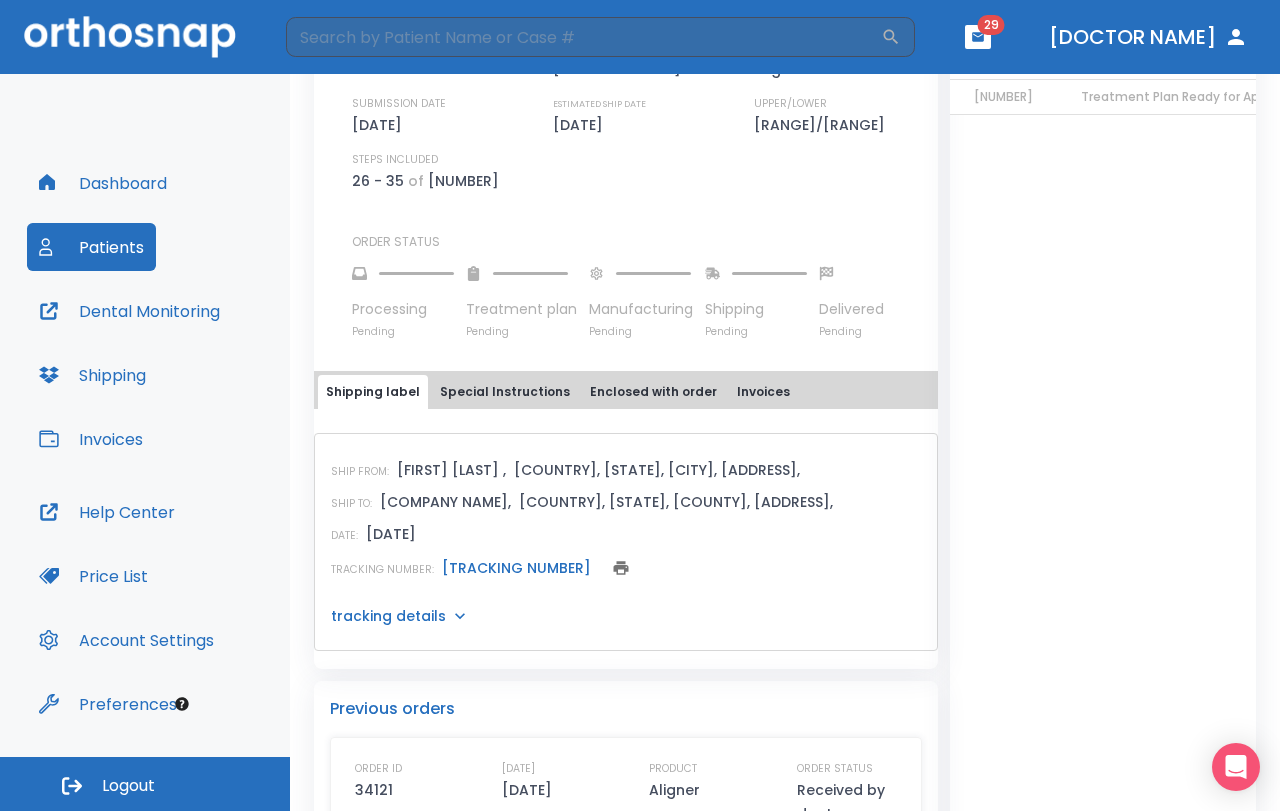 click on "SHIP FROM: [FIRST] [LAST] , [COUNTRY], [STATE], [CITY], [ADDRESS], SHIP TO: [COMPANY NAME], [COUNTRY], [STATE], [COUNTY], [ADDRESS], DATE: [DATE] TRACKING NUMBER: [TRACKING NUMBER] tracking details STATUS In transit" at bounding box center [626, 542] 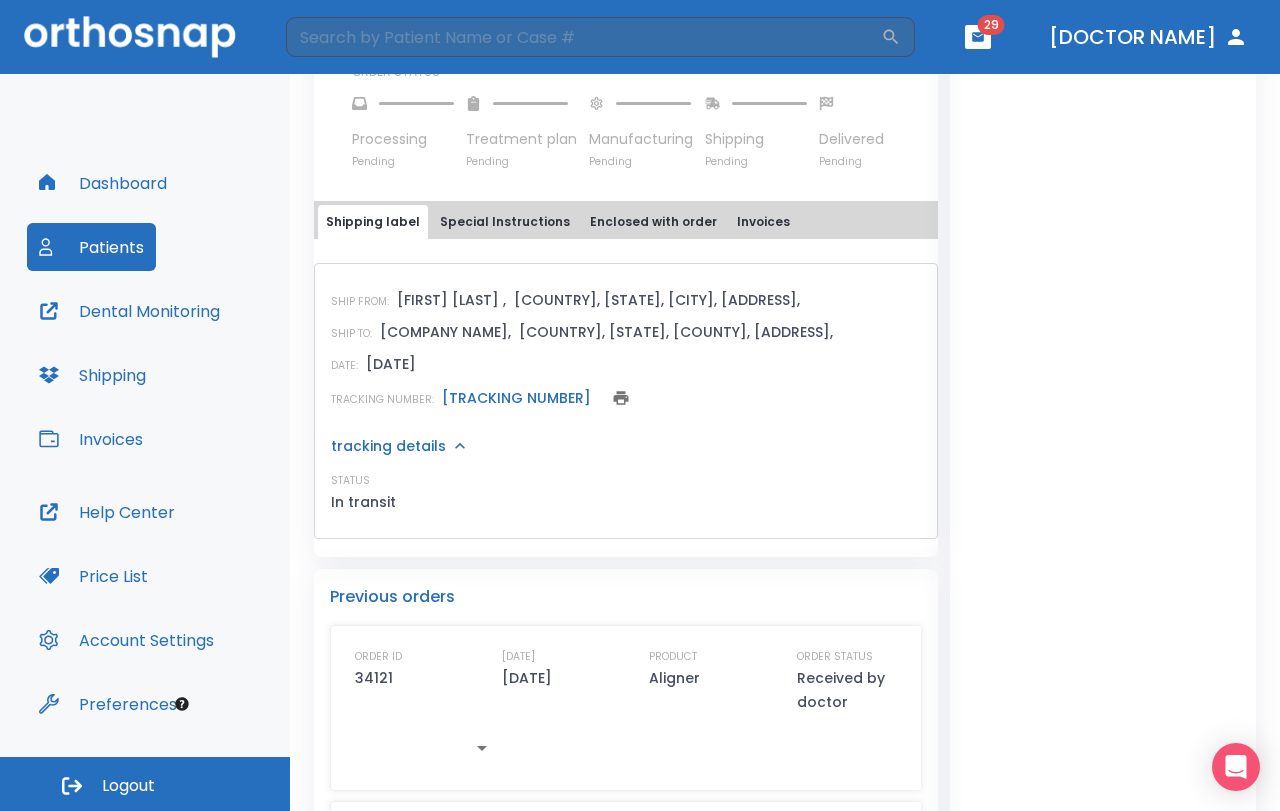 scroll, scrollTop: 823, scrollLeft: 0, axis: vertical 